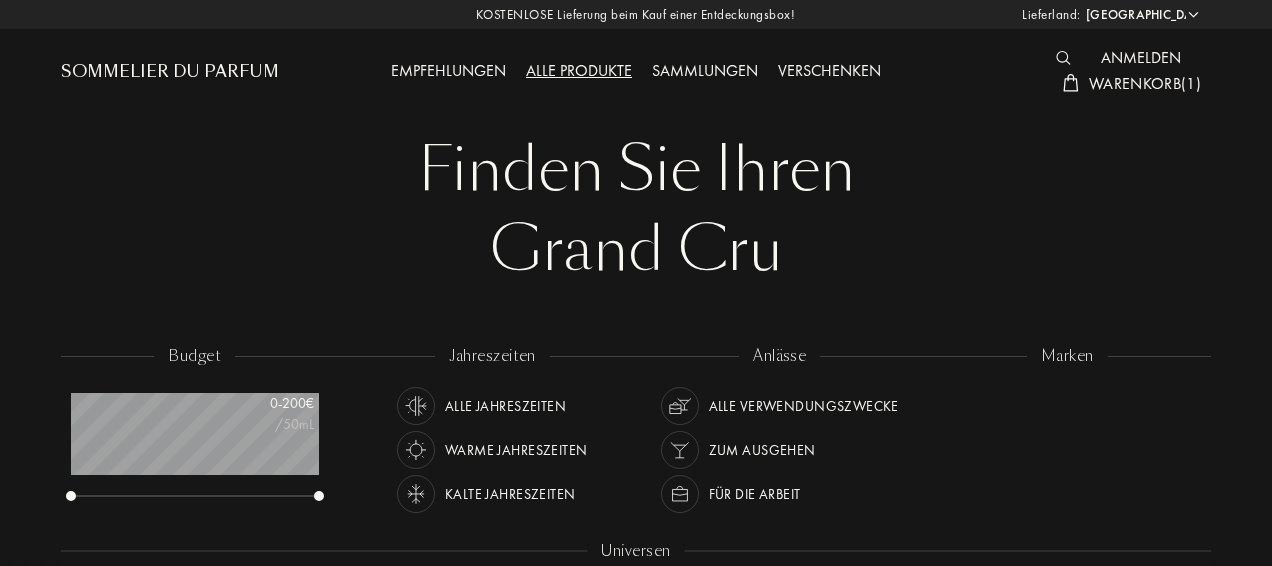 select on "CH" 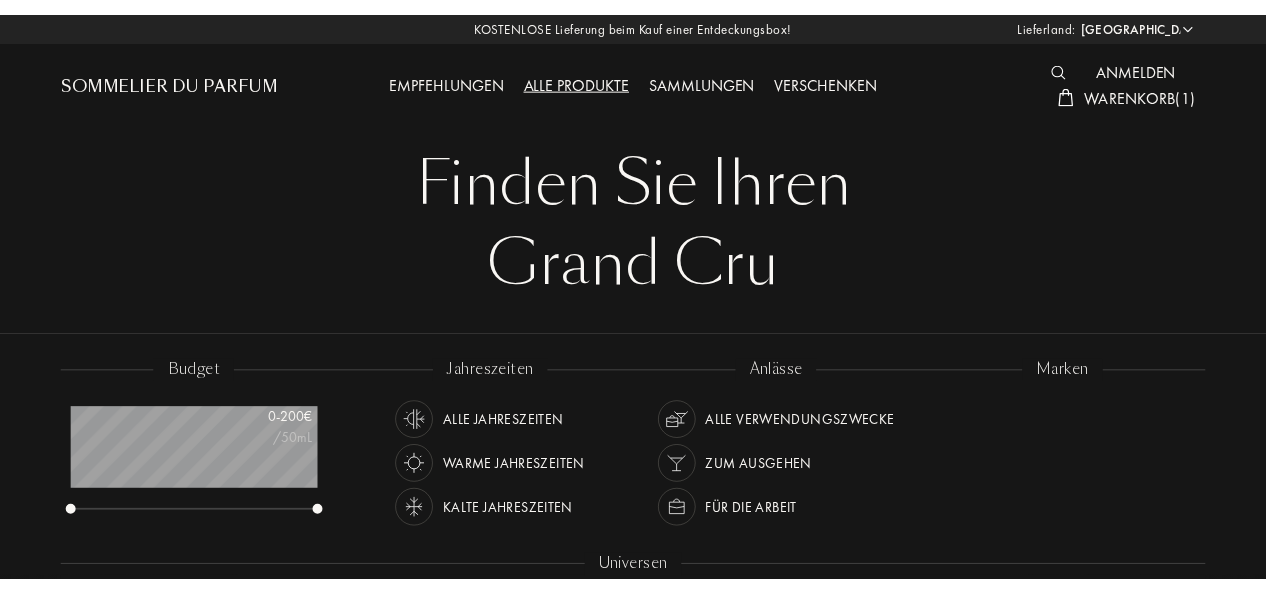 scroll, scrollTop: 0, scrollLeft: 0, axis: both 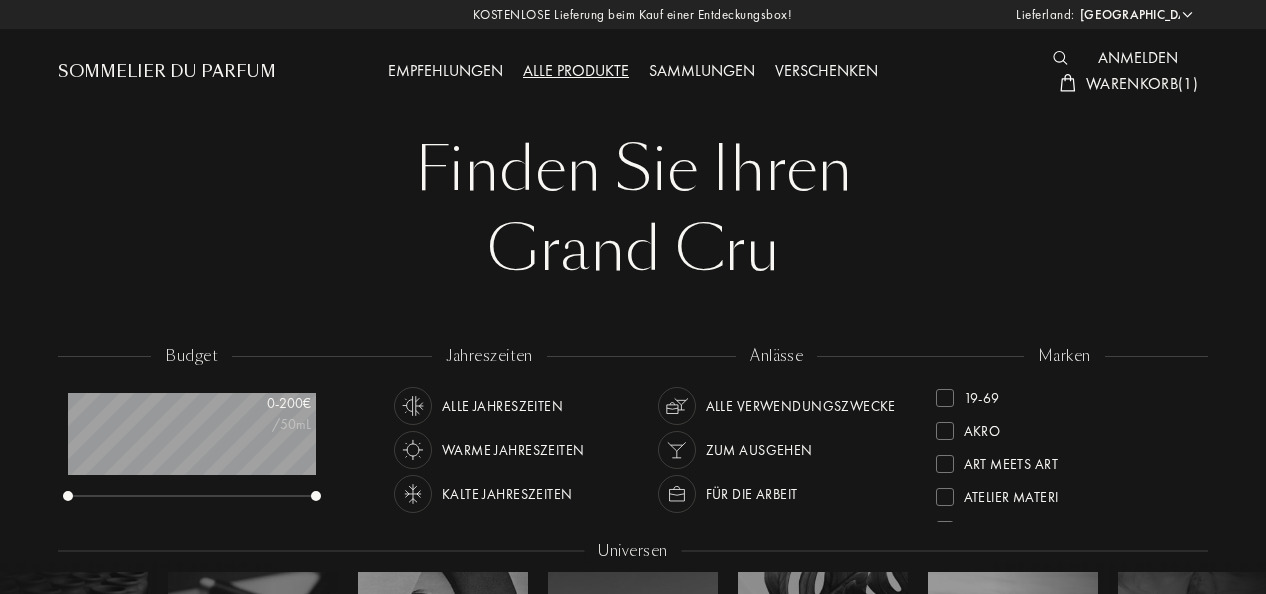 click on "Empfehlungen" at bounding box center [445, 72] 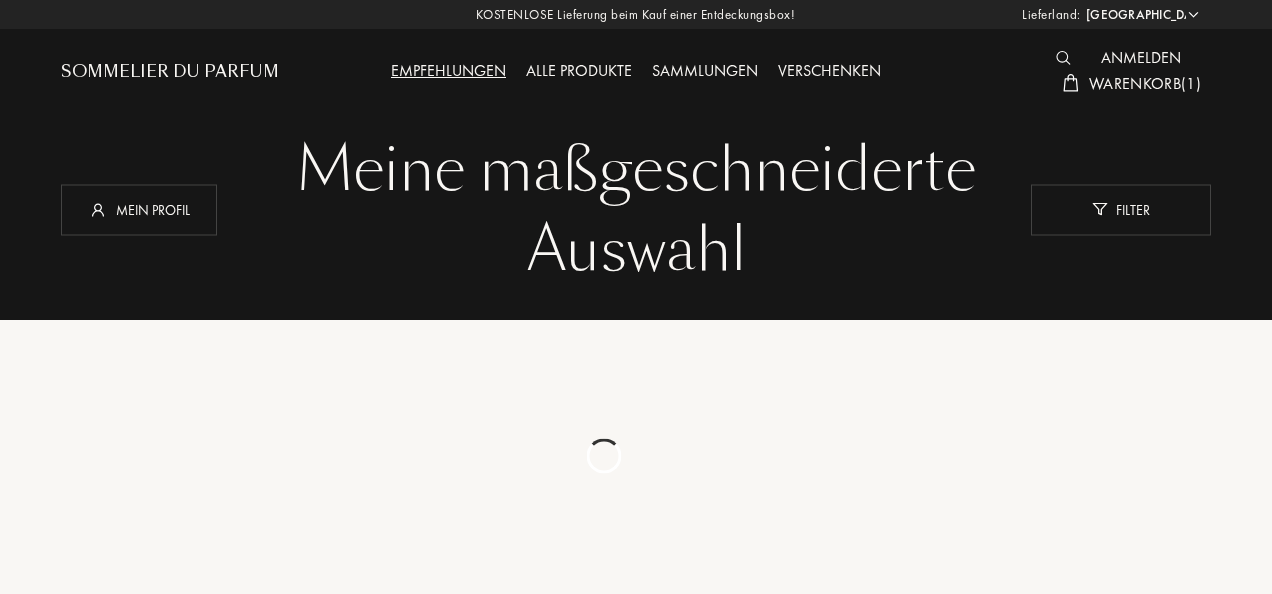 select on "CH" 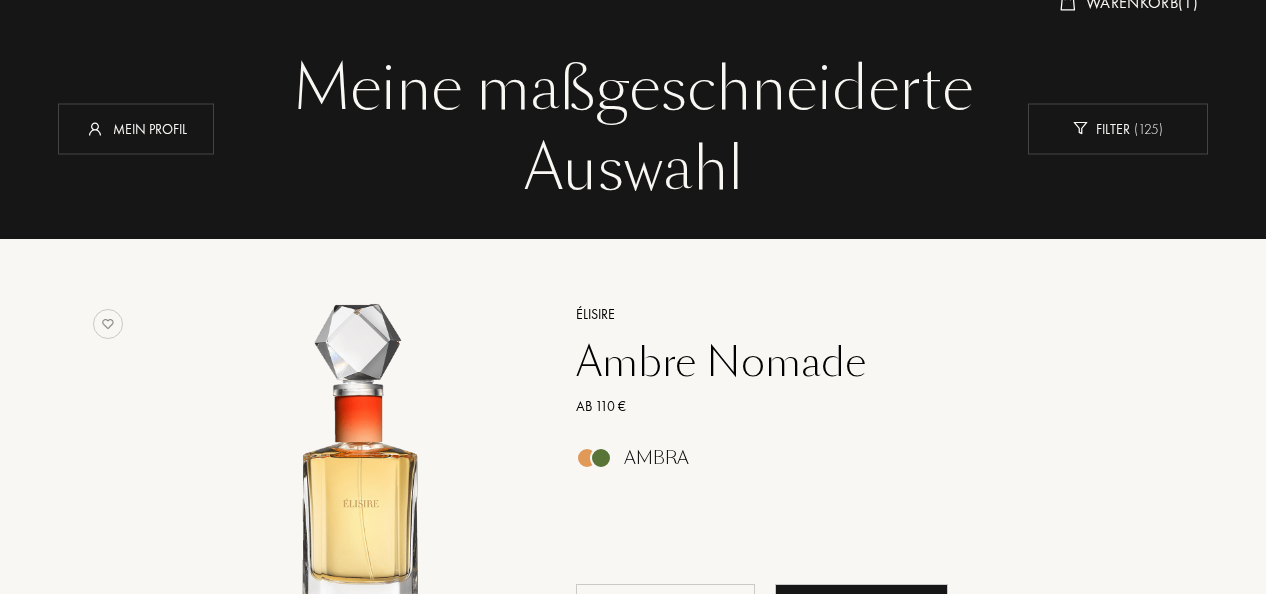 scroll, scrollTop: 0, scrollLeft: 0, axis: both 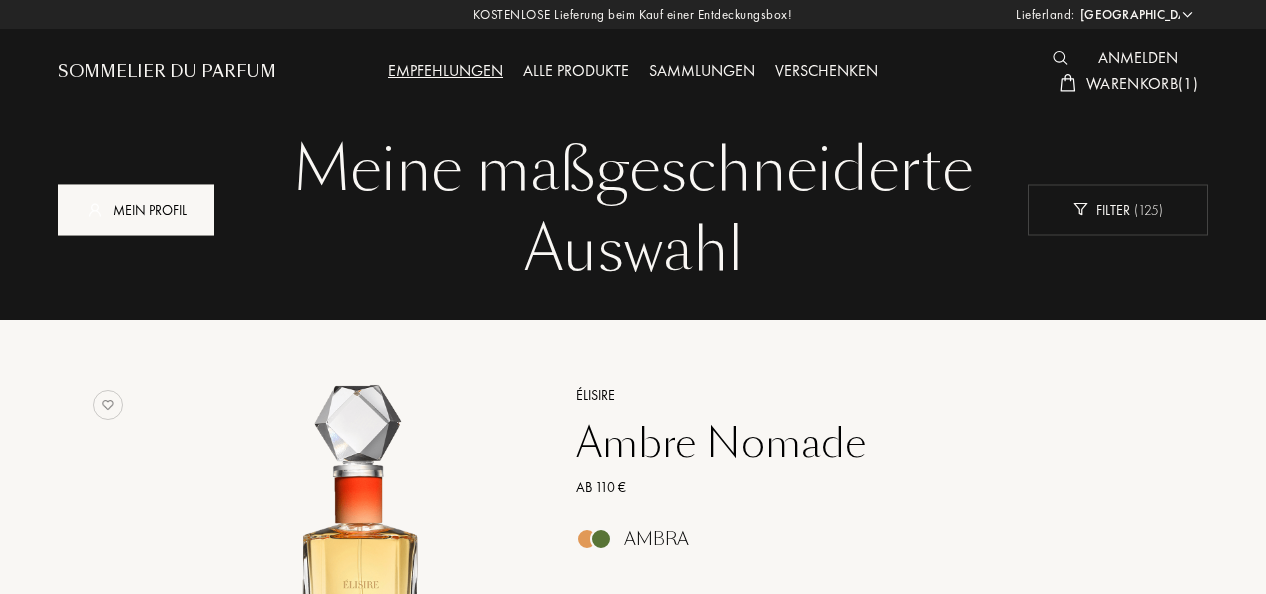 click on "Mein Profil" at bounding box center [136, 209] 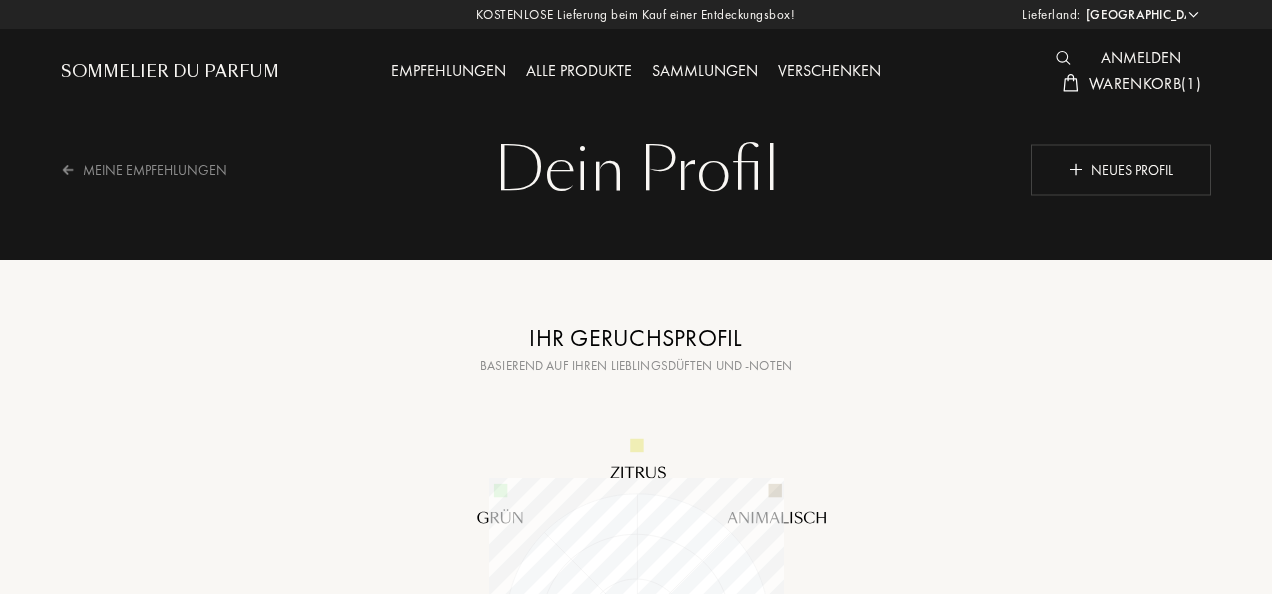 select on "CH" 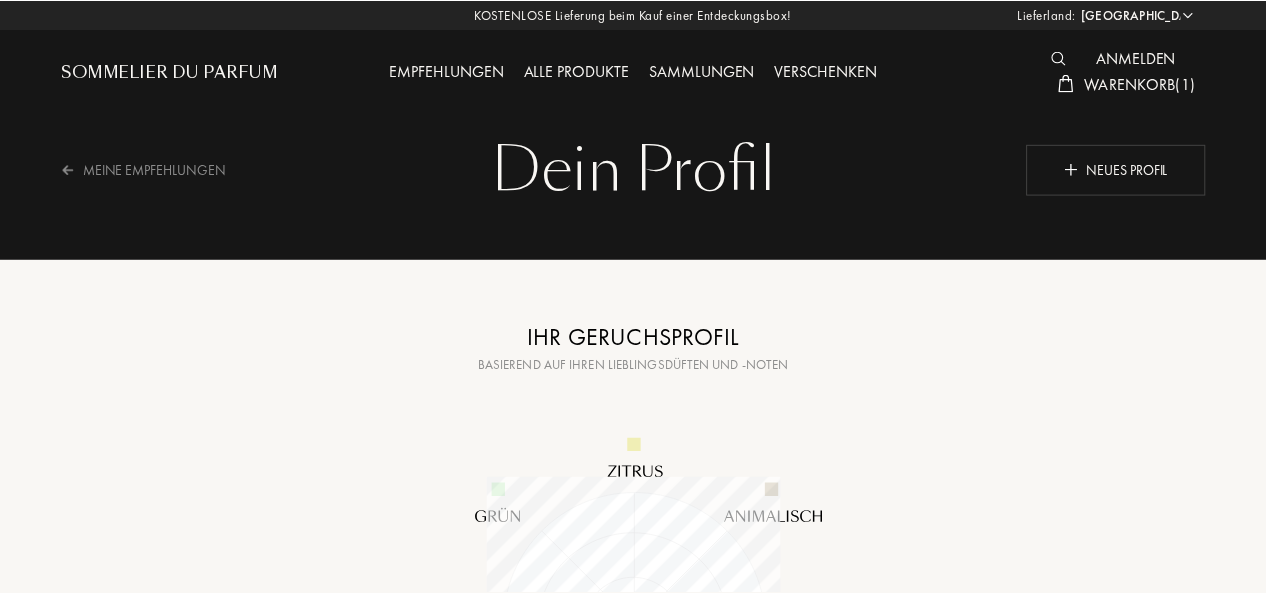 scroll, scrollTop: 0, scrollLeft: 0, axis: both 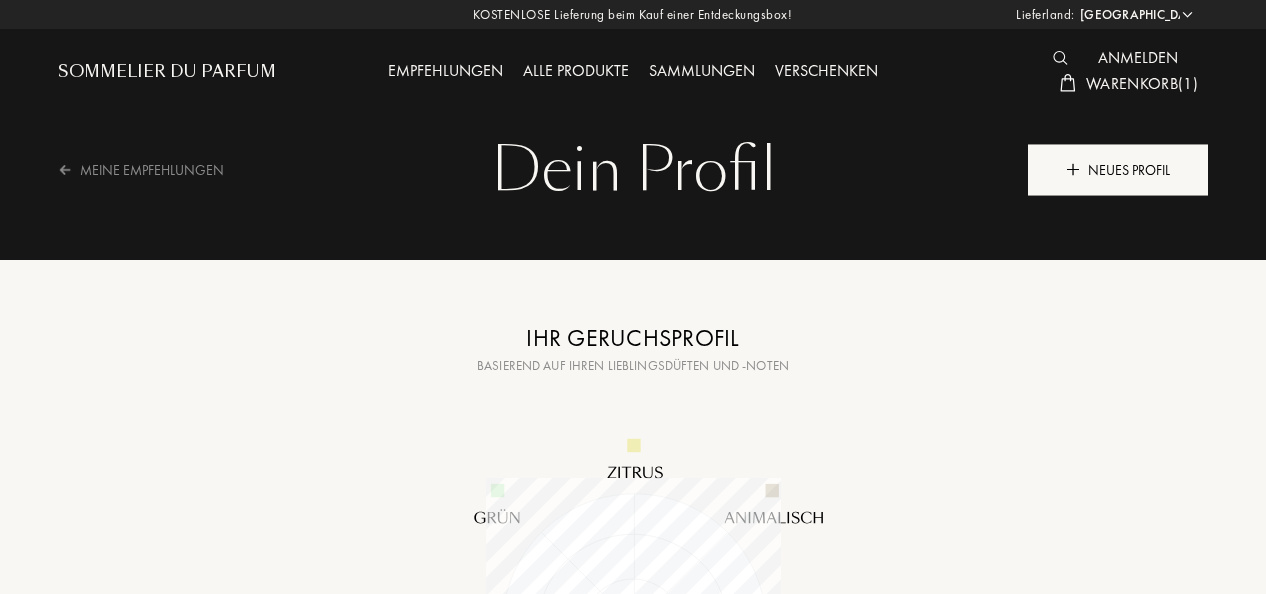 click on "Neues Profil" at bounding box center (1118, 169) 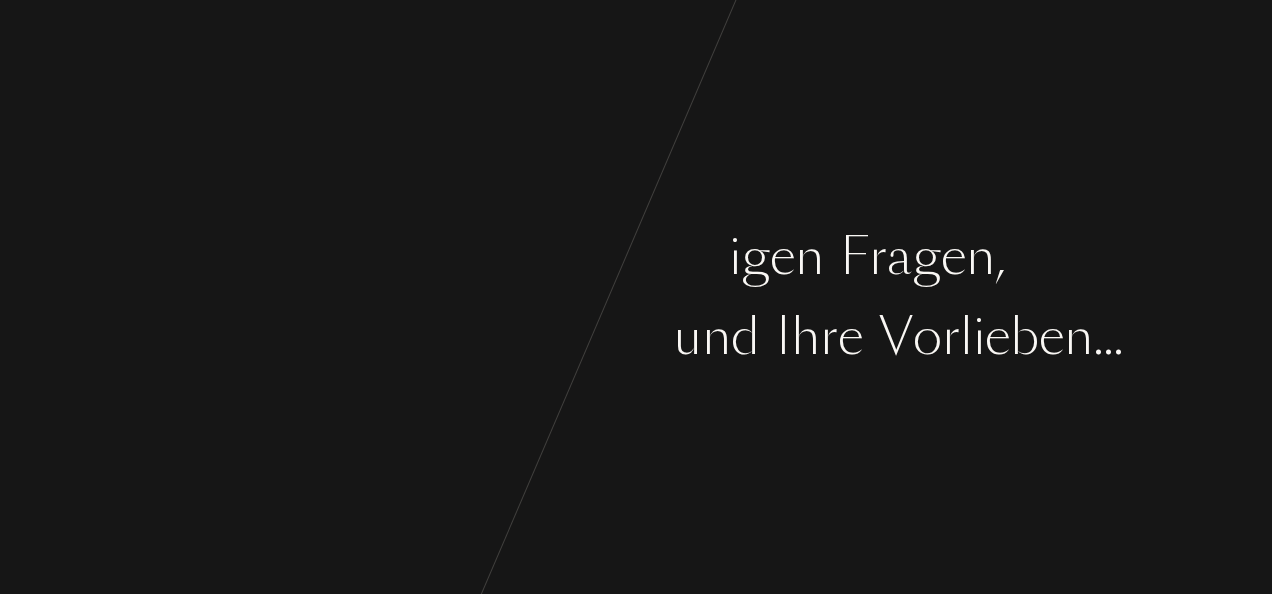 scroll, scrollTop: 0, scrollLeft: 0, axis: both 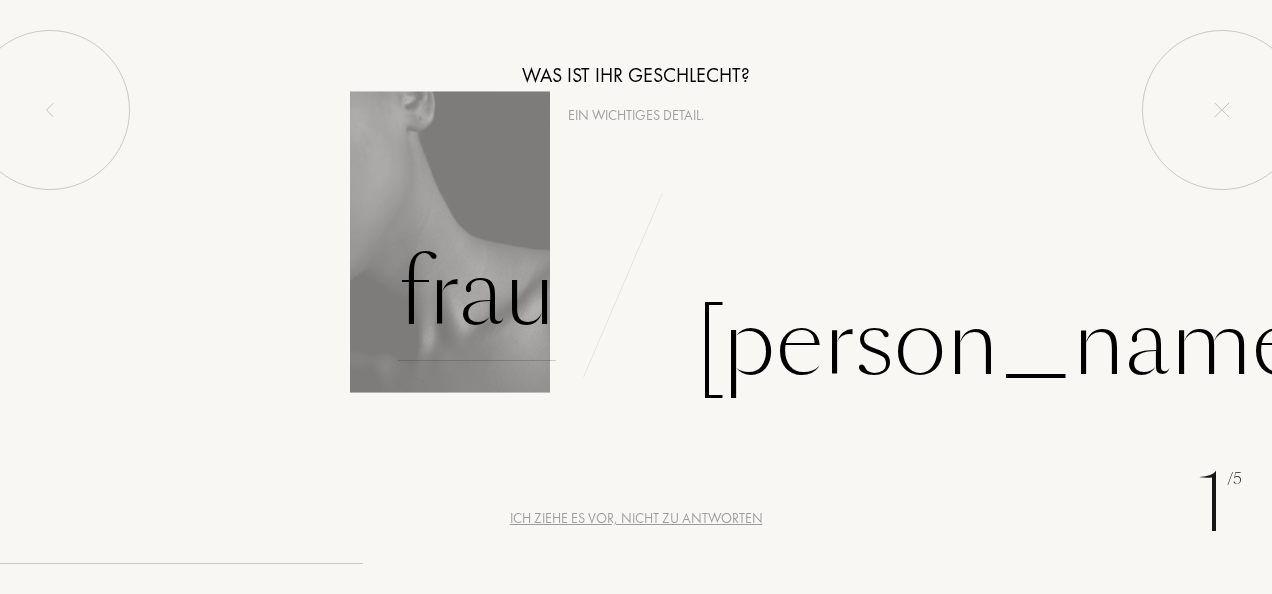 click on "Frau" at bounding box center [477, 293] 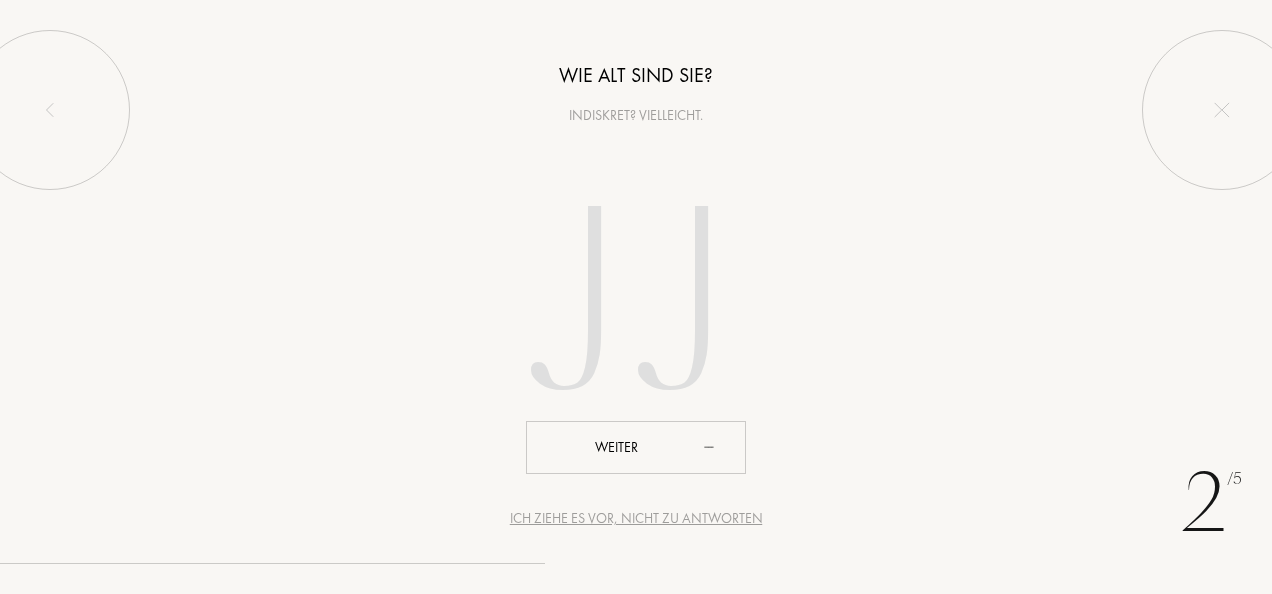 click at bounding box center [636, 308] 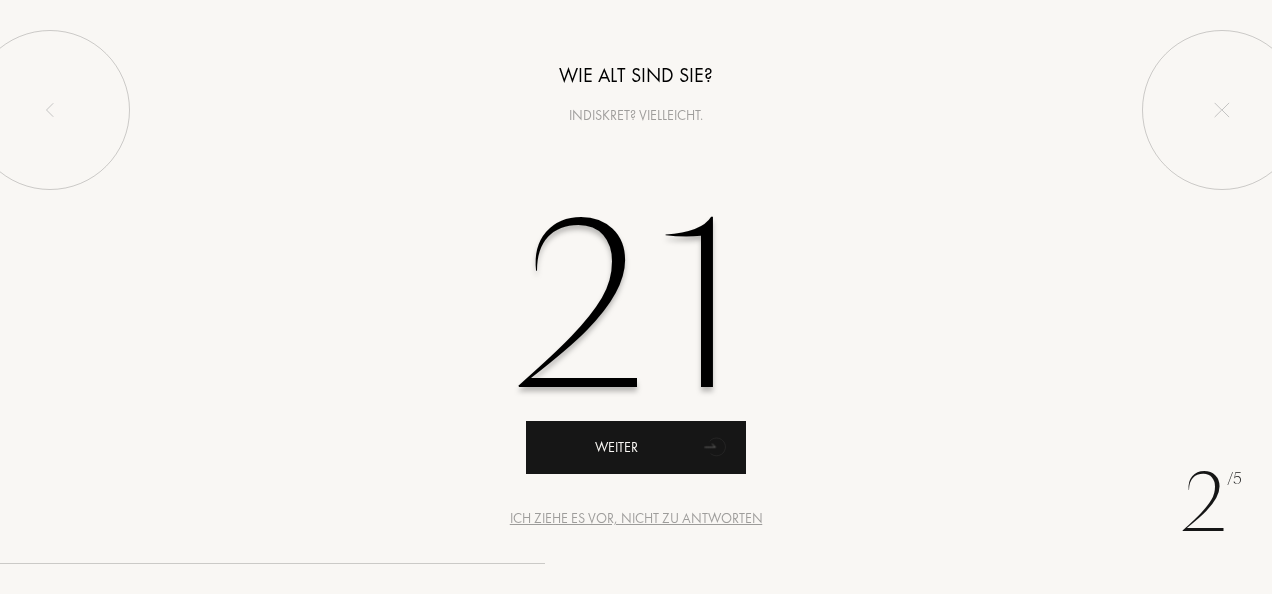 type on "21" 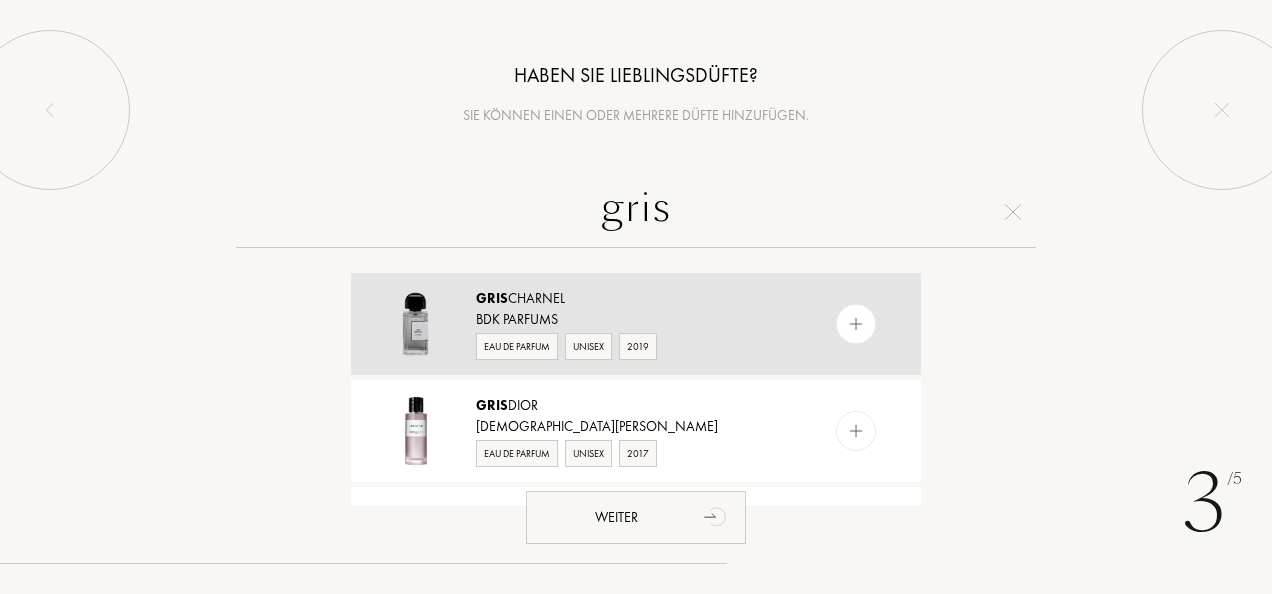 type on "gris" 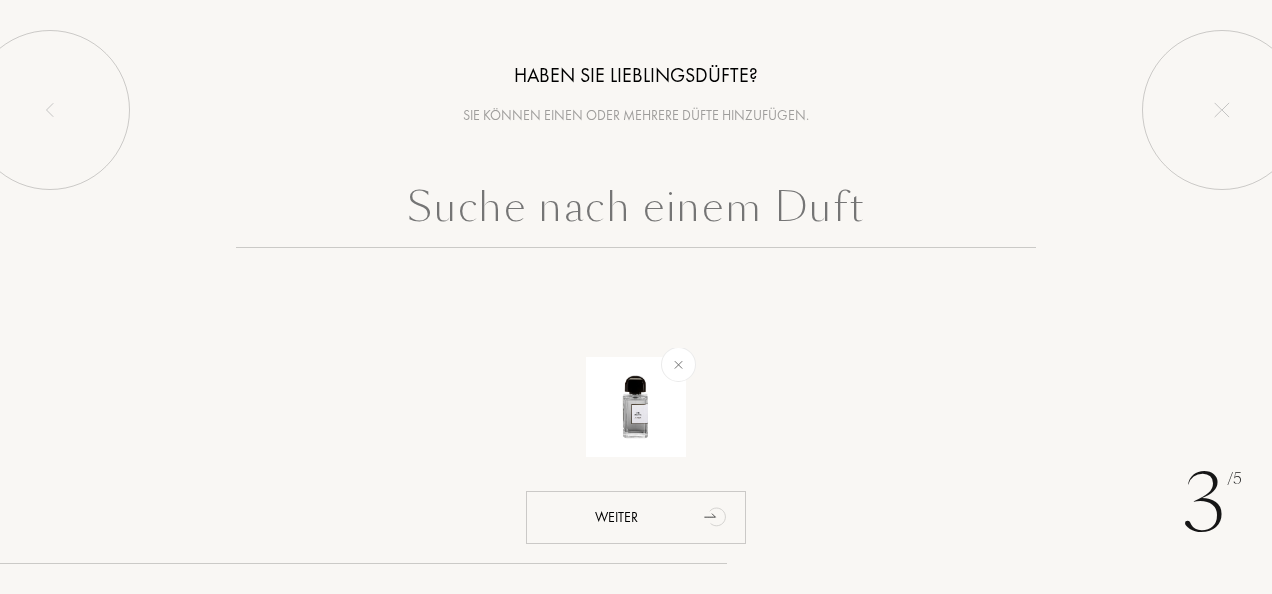 click at bounding box center [636, 212] 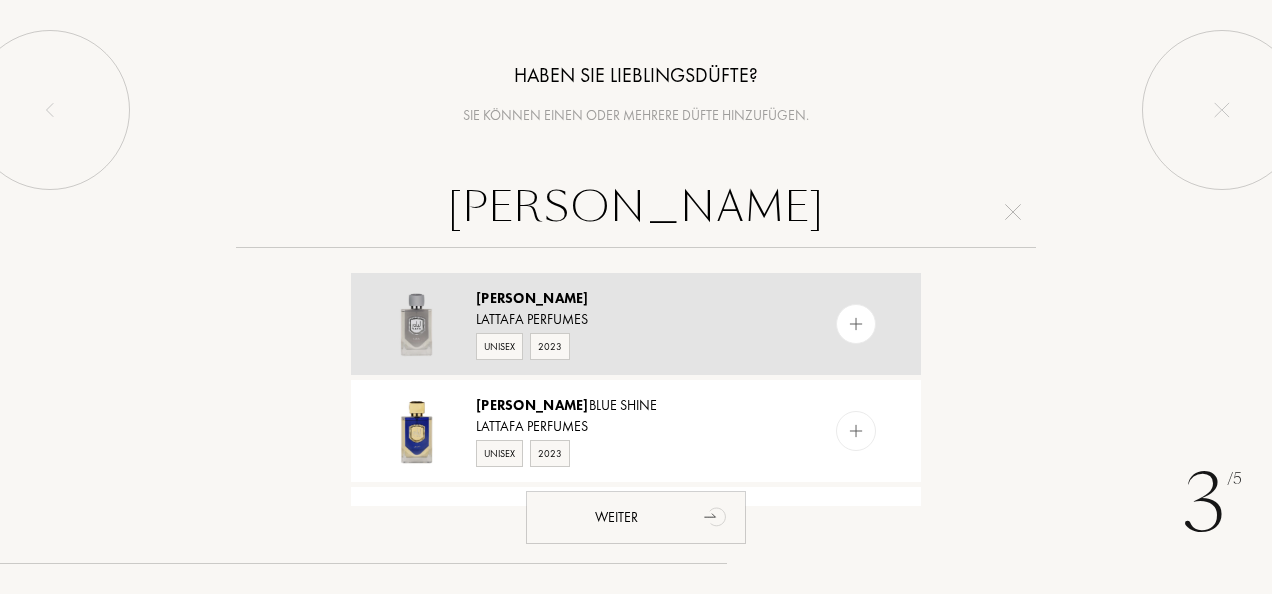 type on "liam" 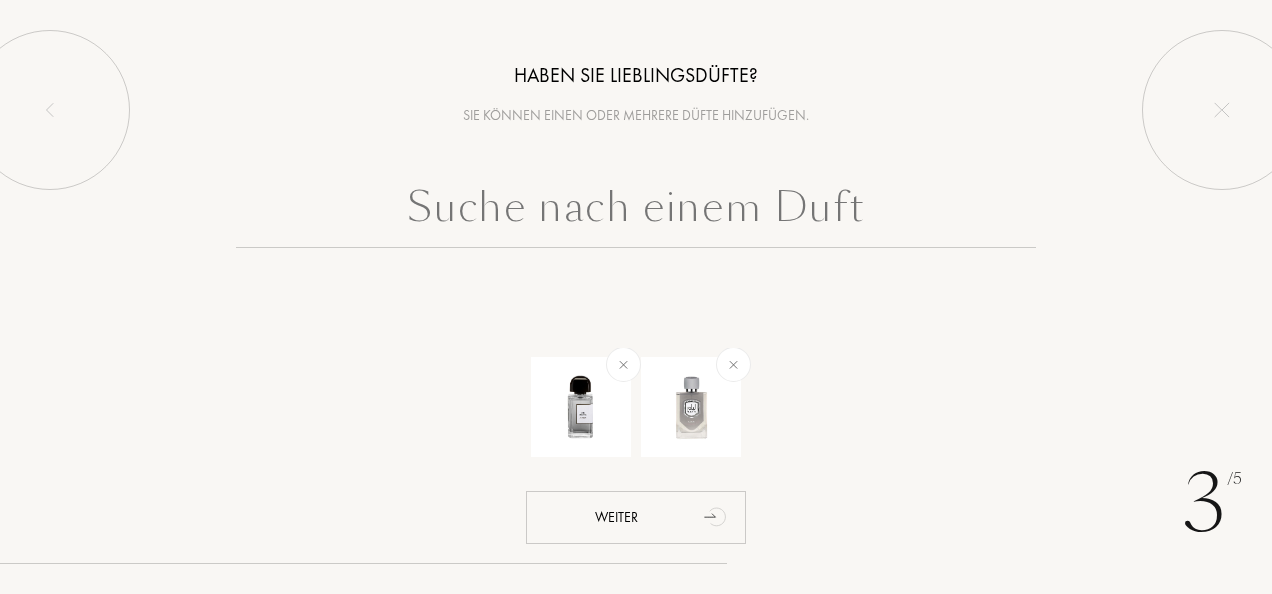 click at bounding box center (636, 212) 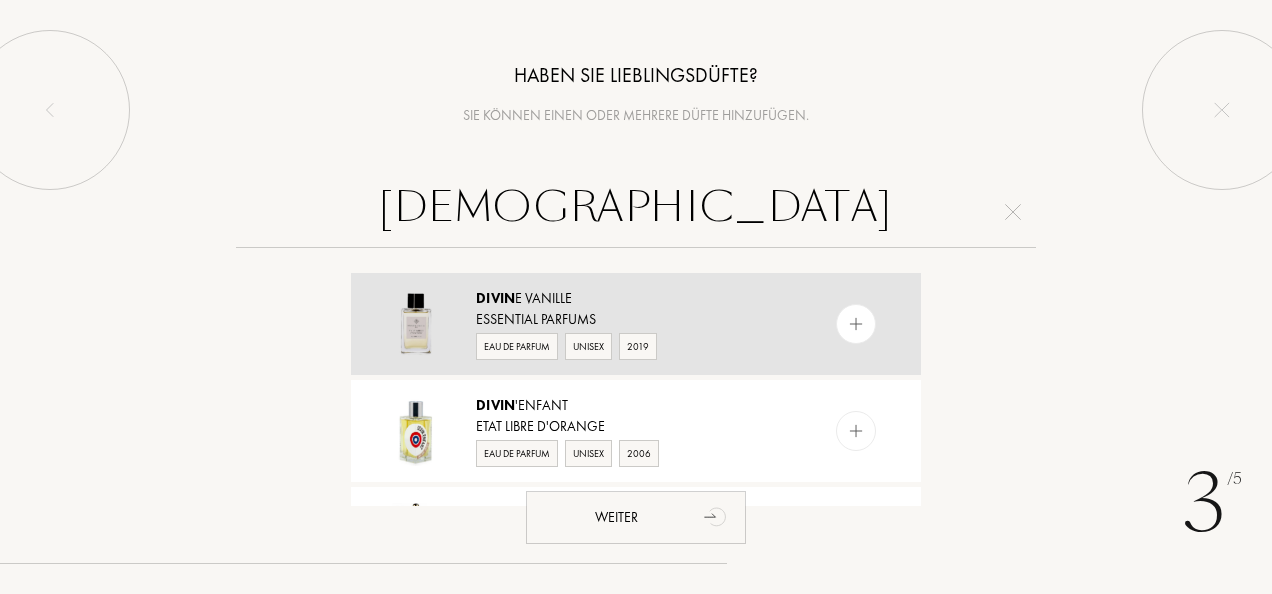 type on "divin" 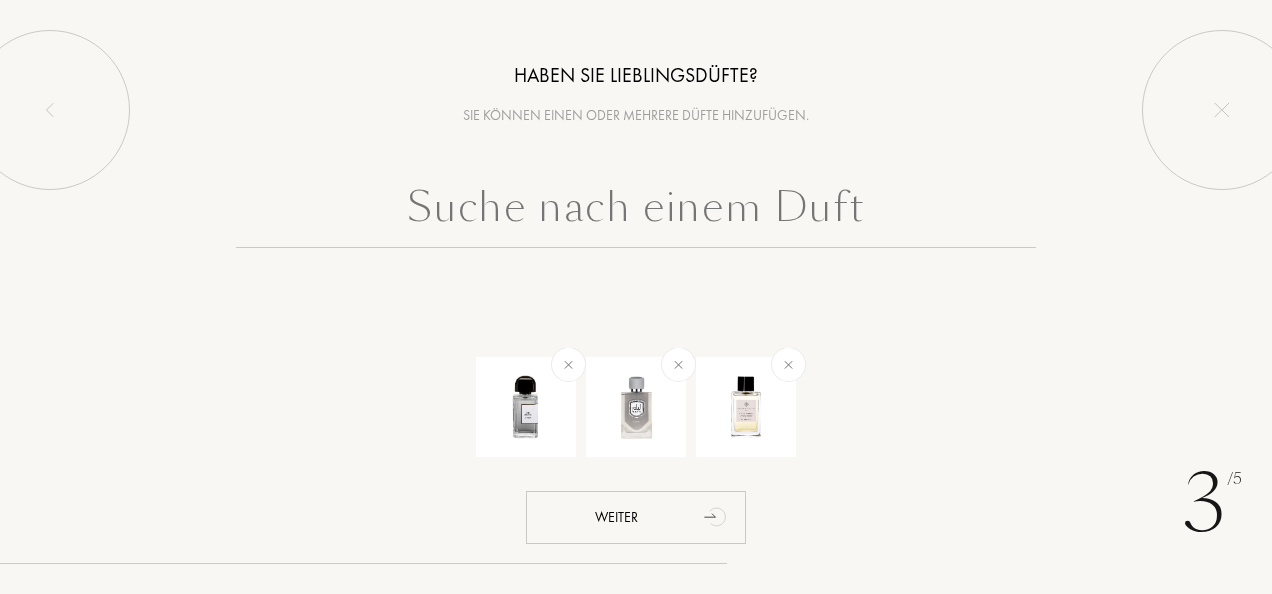 click at bounding box center (636, 212) 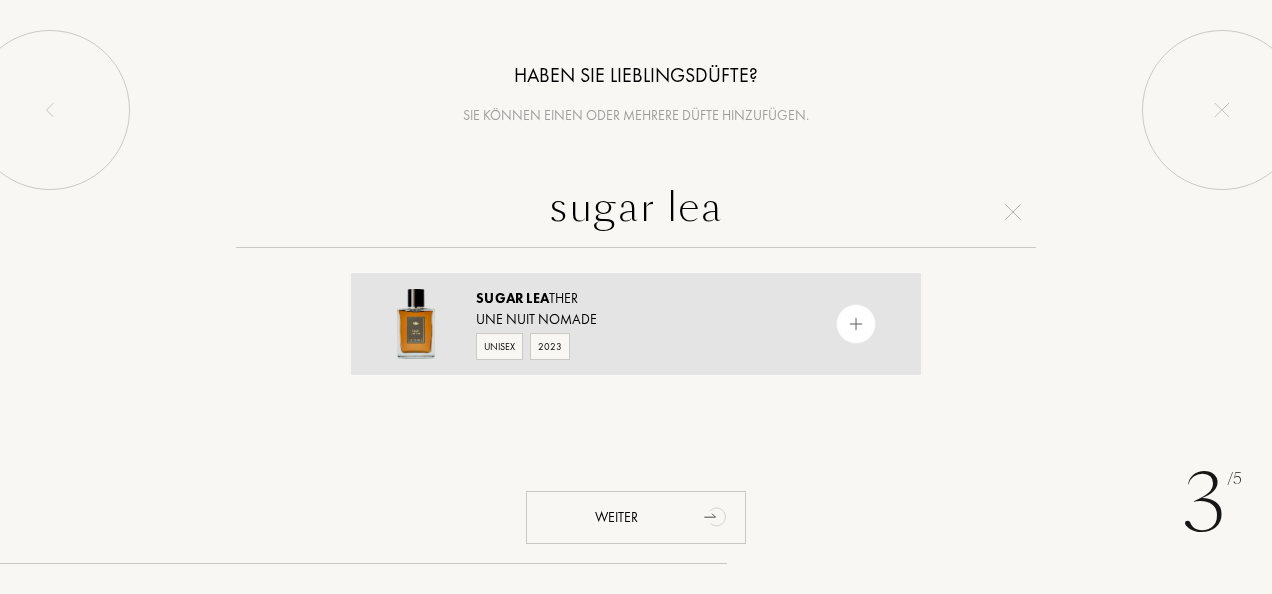 type on "sugar lea" 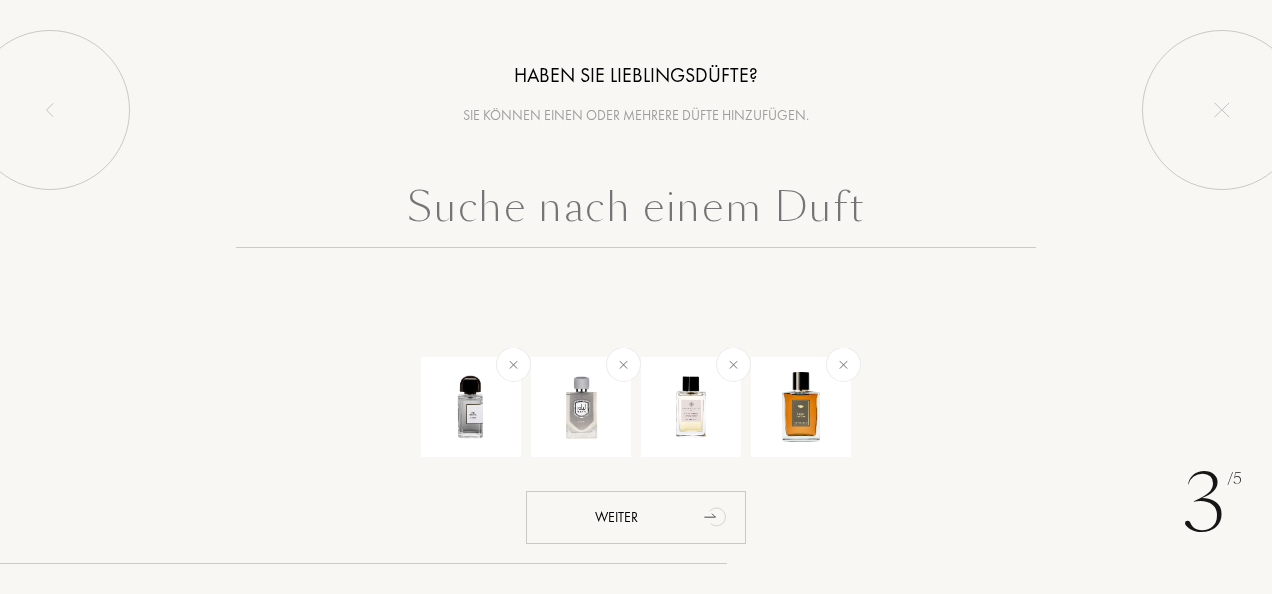 click at bounding box center (636, 212) 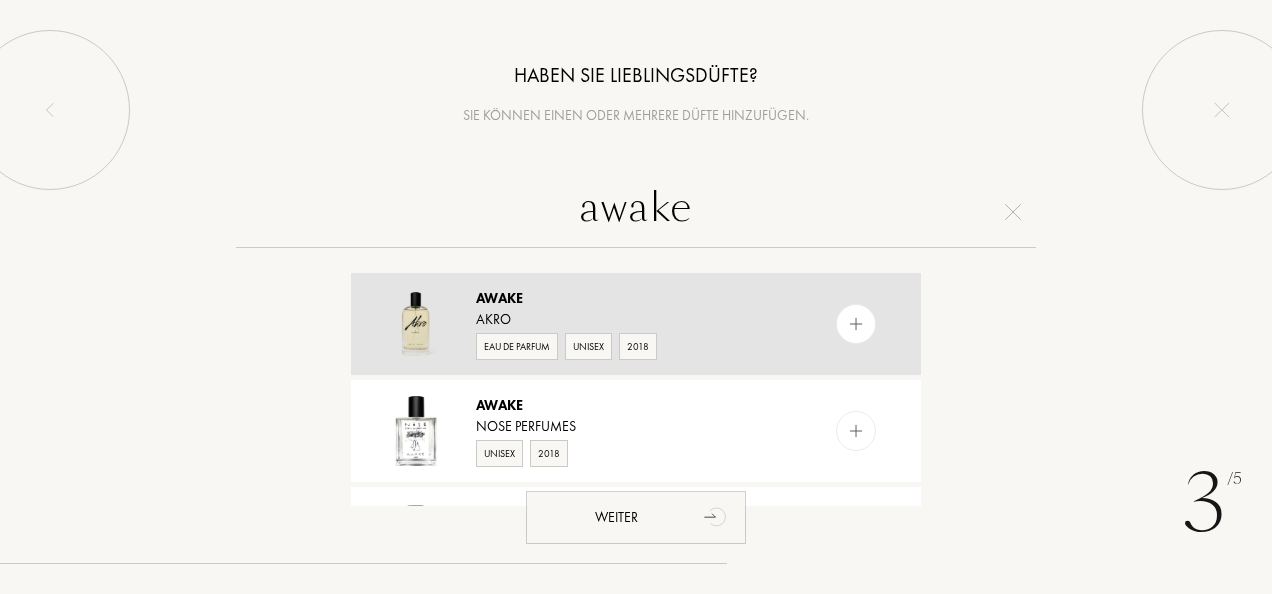 type on "awake" 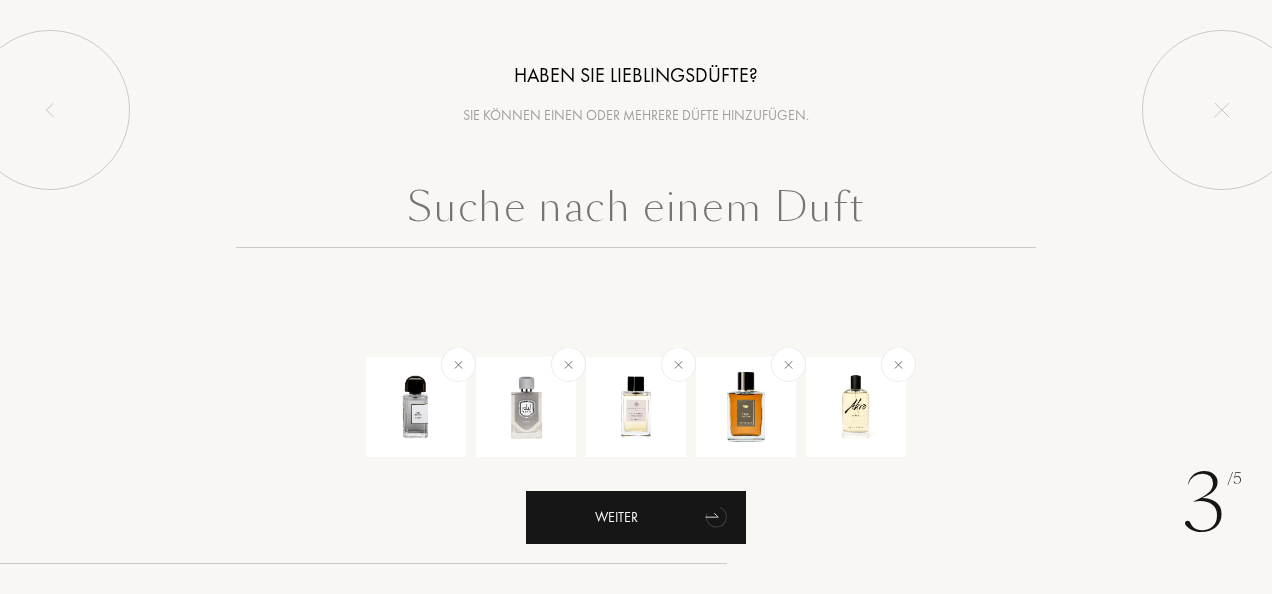 click on "Weiter" at bounding box center (636, 517) 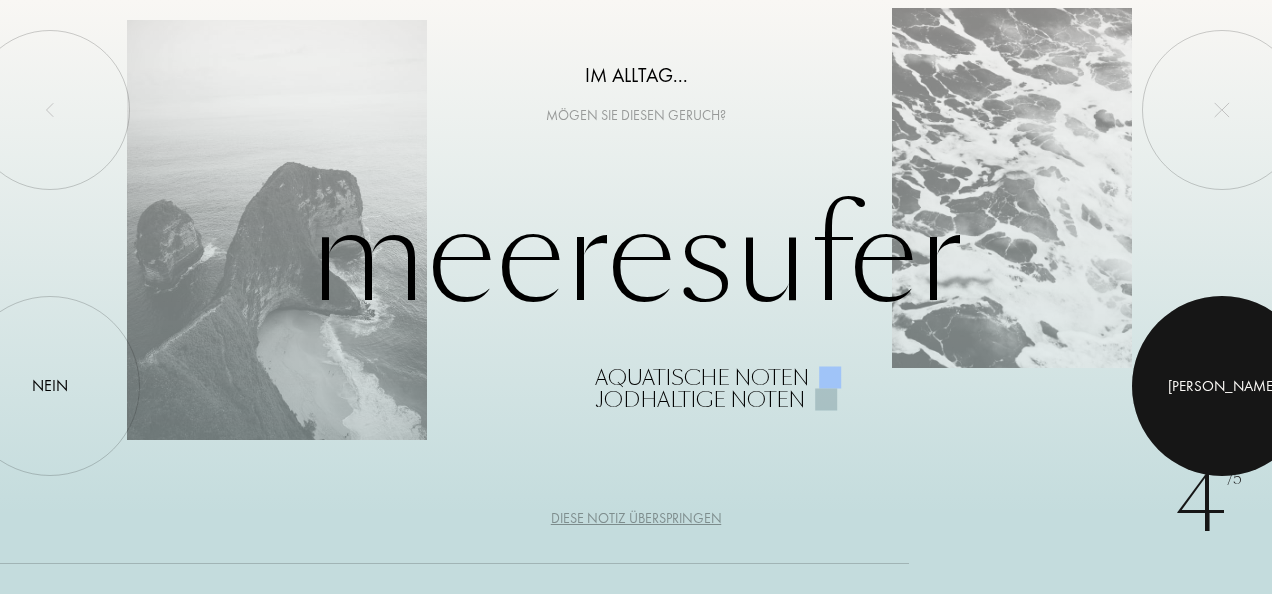 click at bounding box center [1222, 386] 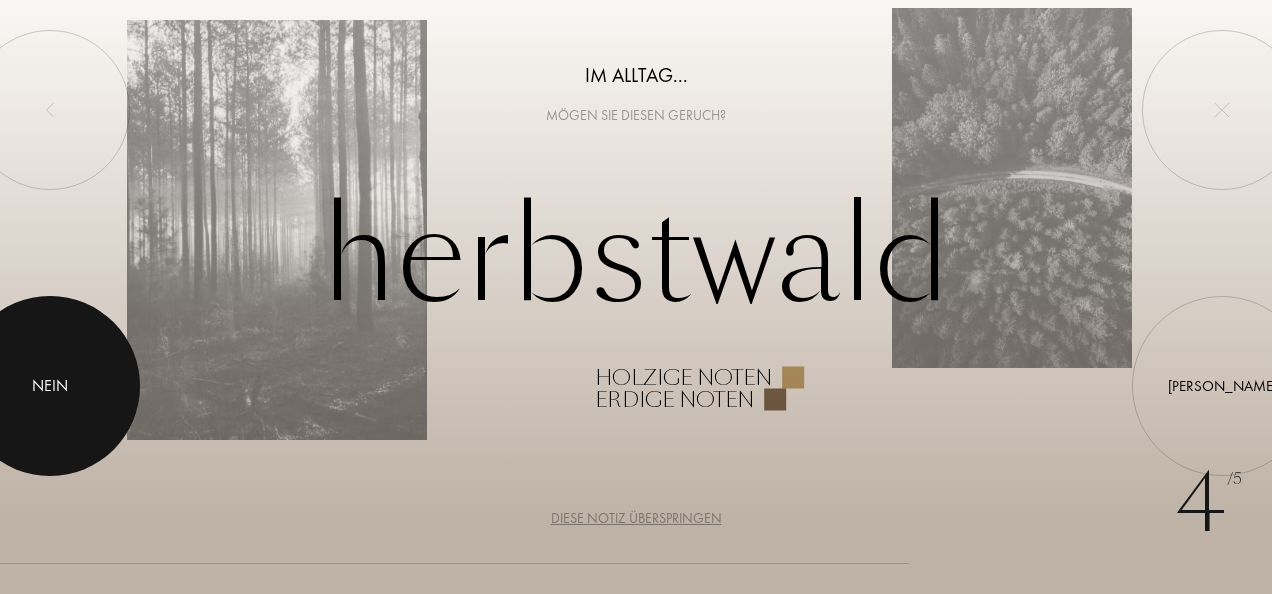click at bounding box center (50, 386) 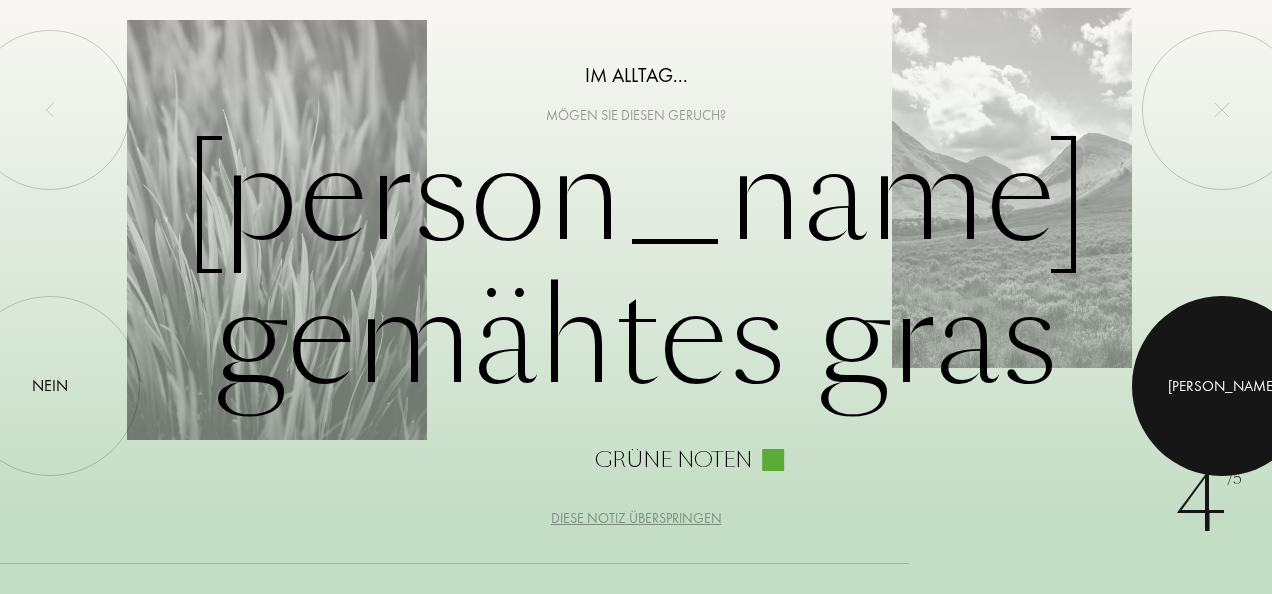 click at bounding box center [1222, 386] 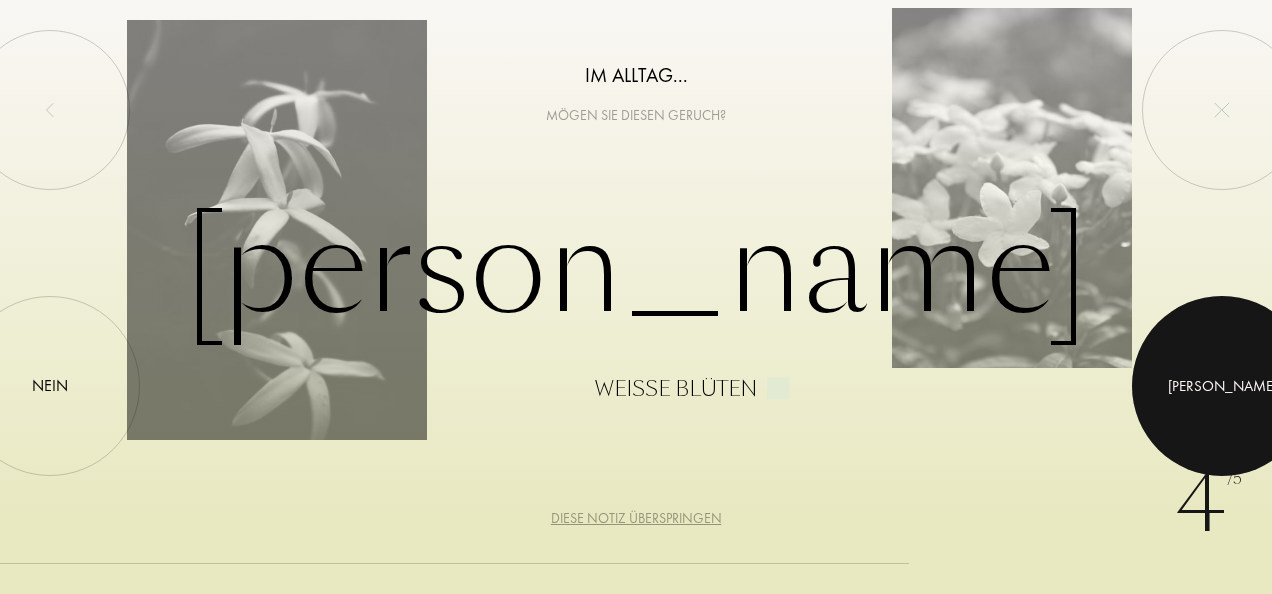 click at bounding box center [1222, 386] 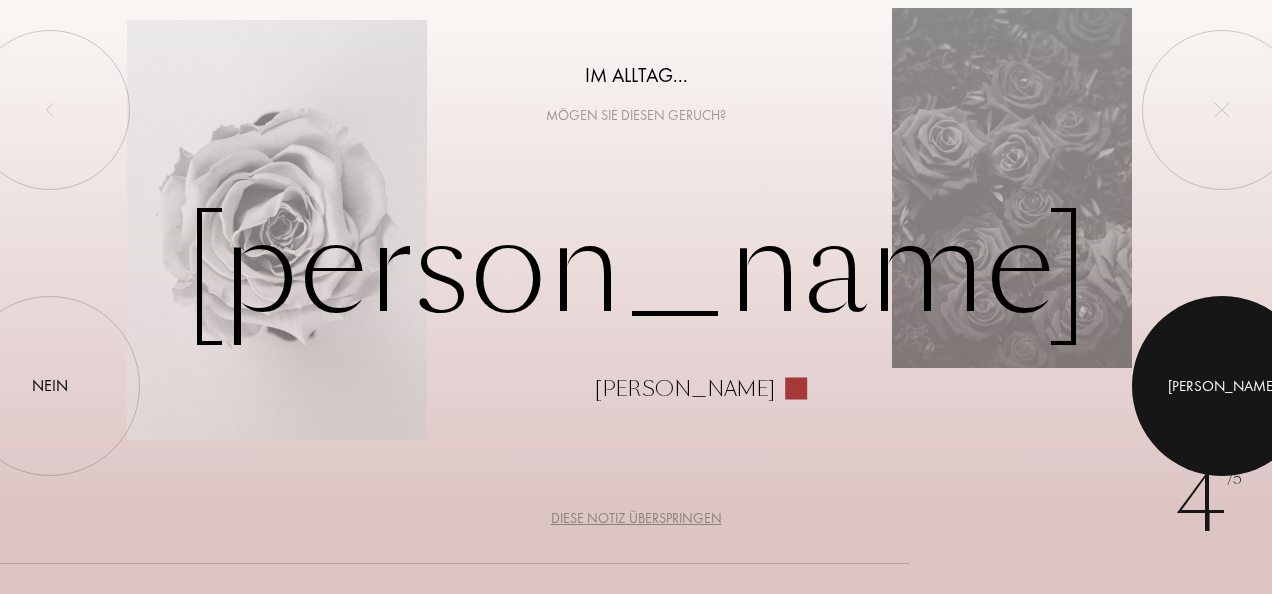 click at bounding box center (1222, 386) 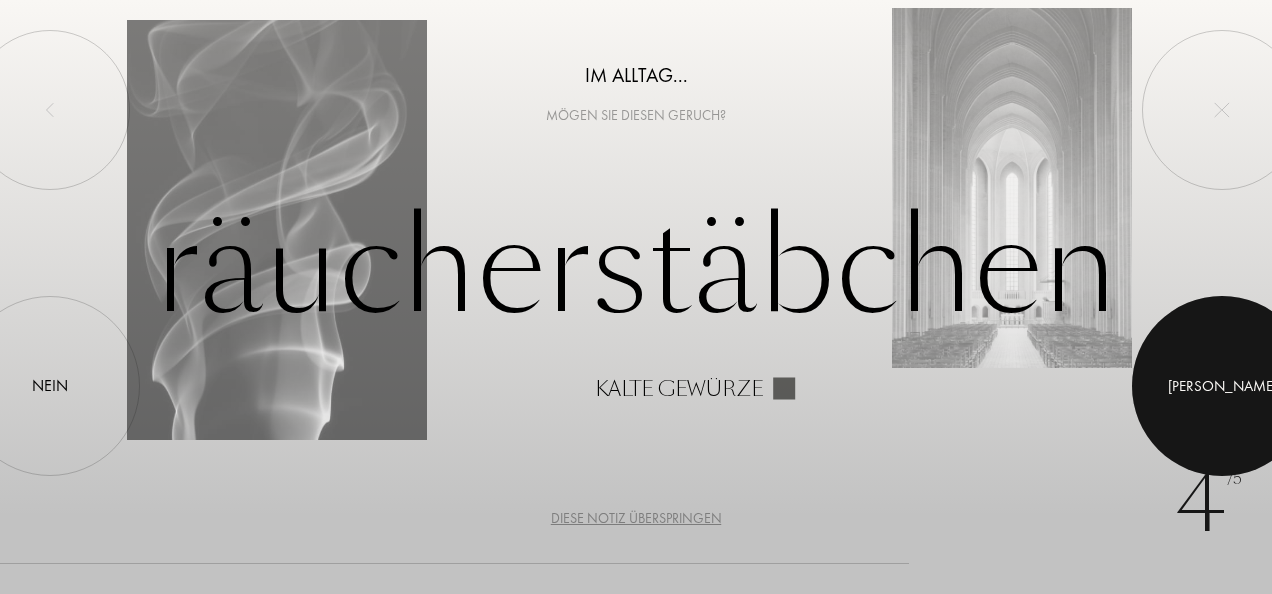click at bounding box center (1222, 386) 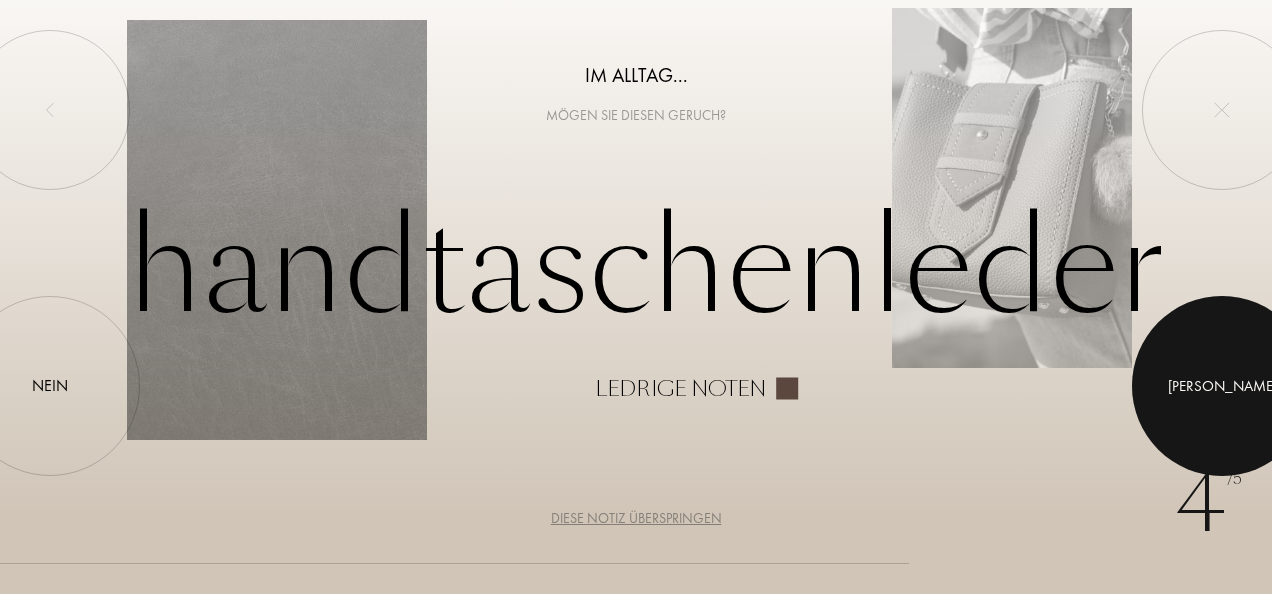 click at bounding box center (1222, 386) 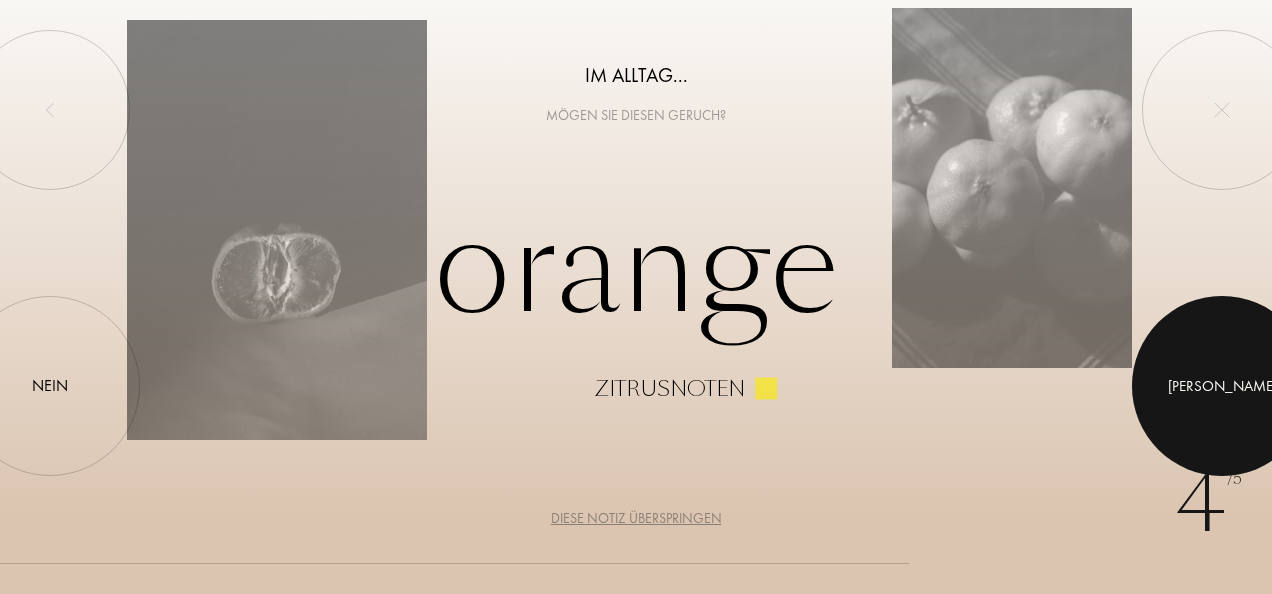 click at bounding box center (1222, 386) 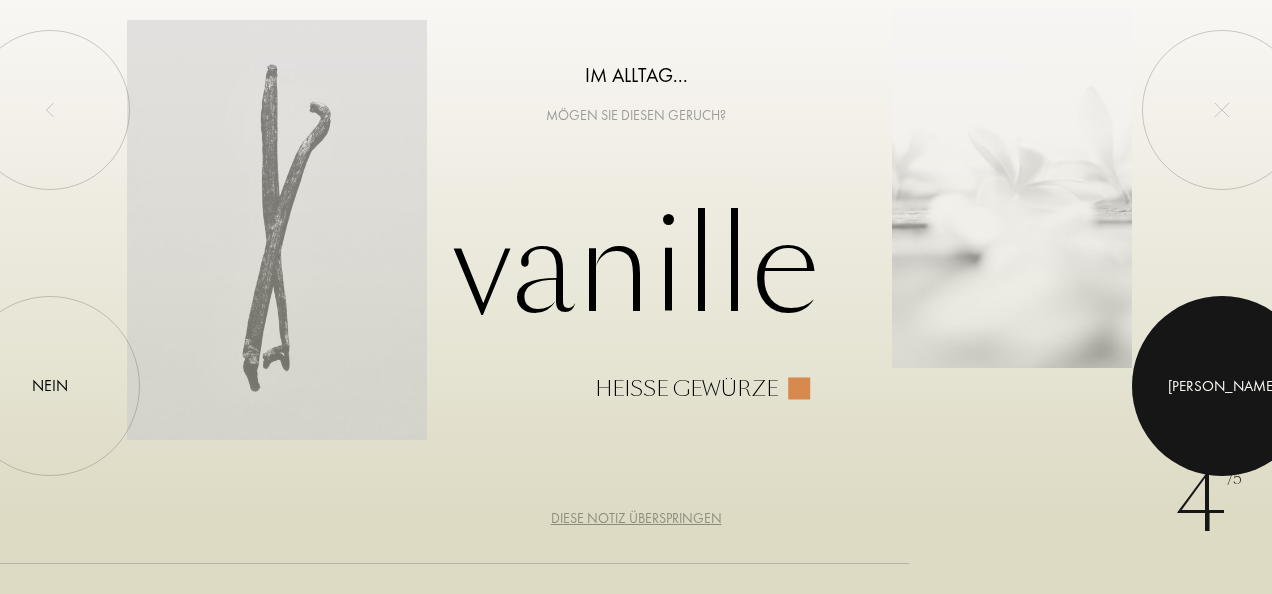 click at bounding box center (1222, 386) 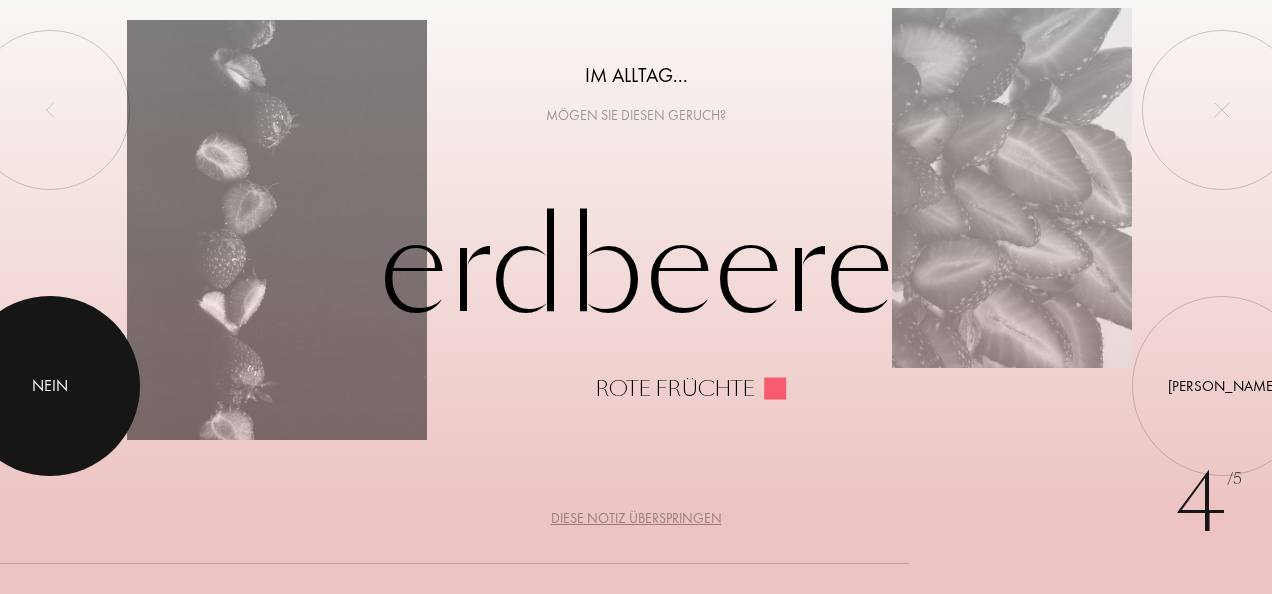 click on "4 /5 Im Alltag... Mögen Sie diesen Geruch? Erdbeere Rote Früchte Ja Nein Diese Notiz überspringen" at bounding box center [636, 0] 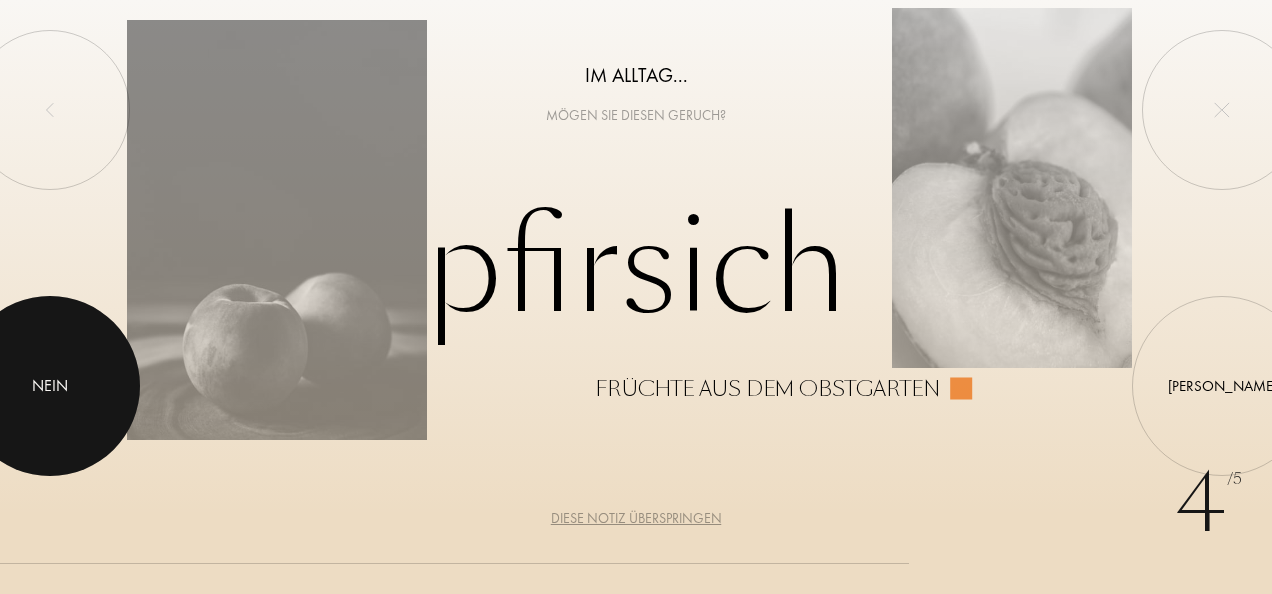 click at bounding box center [50, 386] 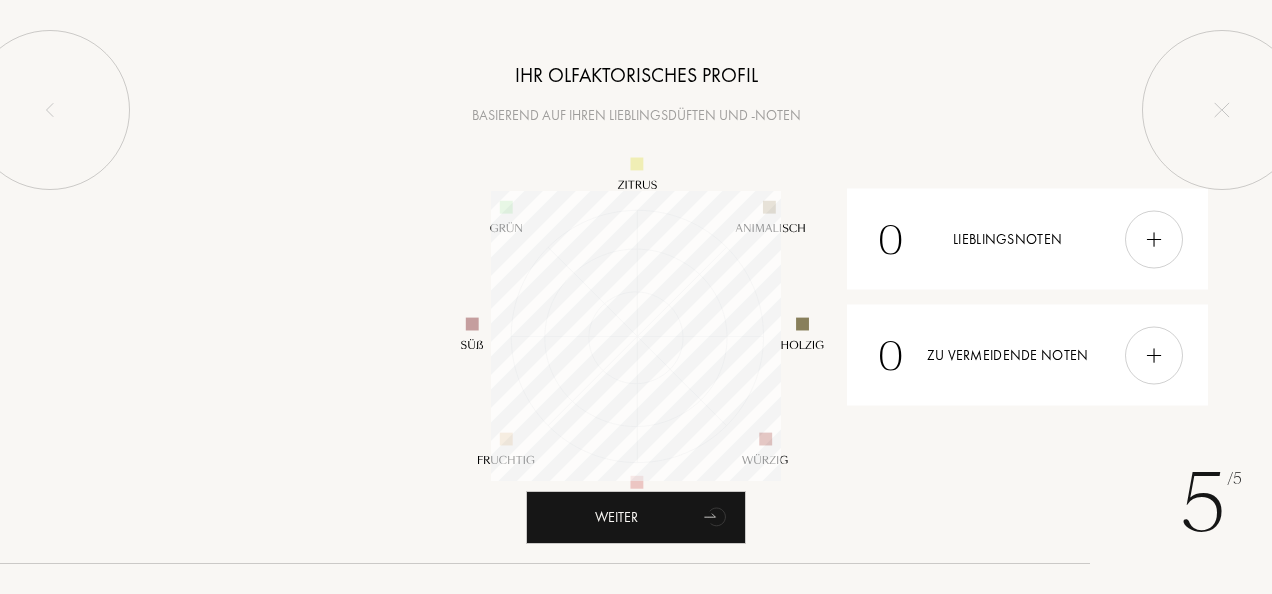 scroll, scrollTop: 999710, scrollLeft: 999710, axis: both 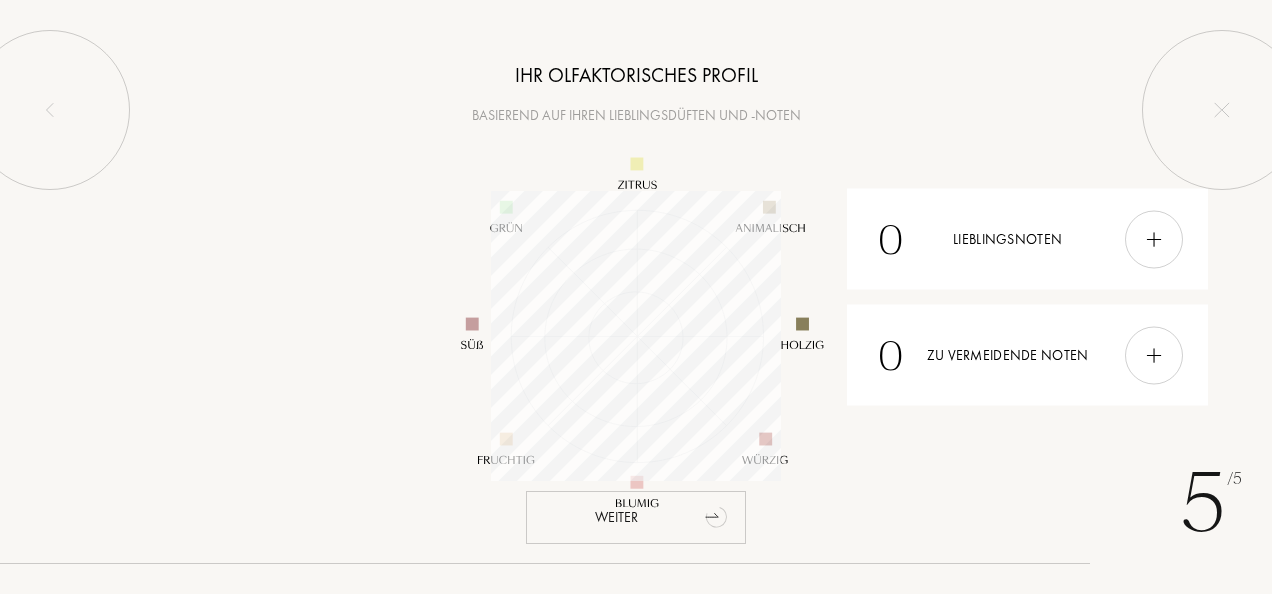 click on "Weiter" at bounding box center (636, 517) 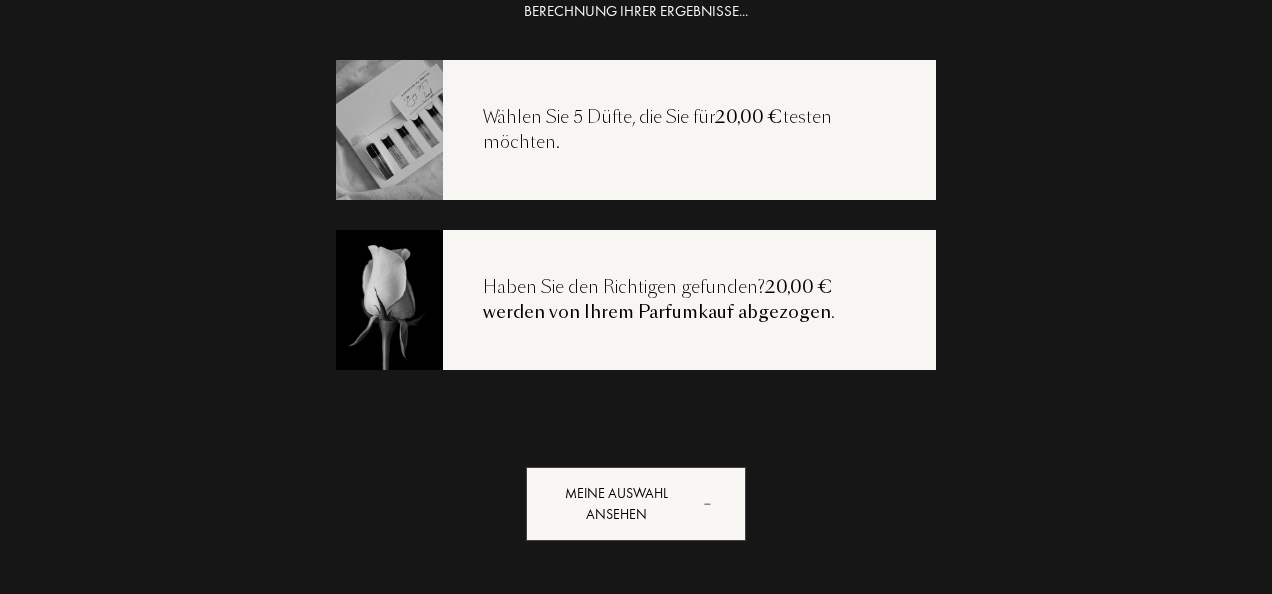 scroll, scrollTop: 39, scrollLeft: 0, axis: vertical 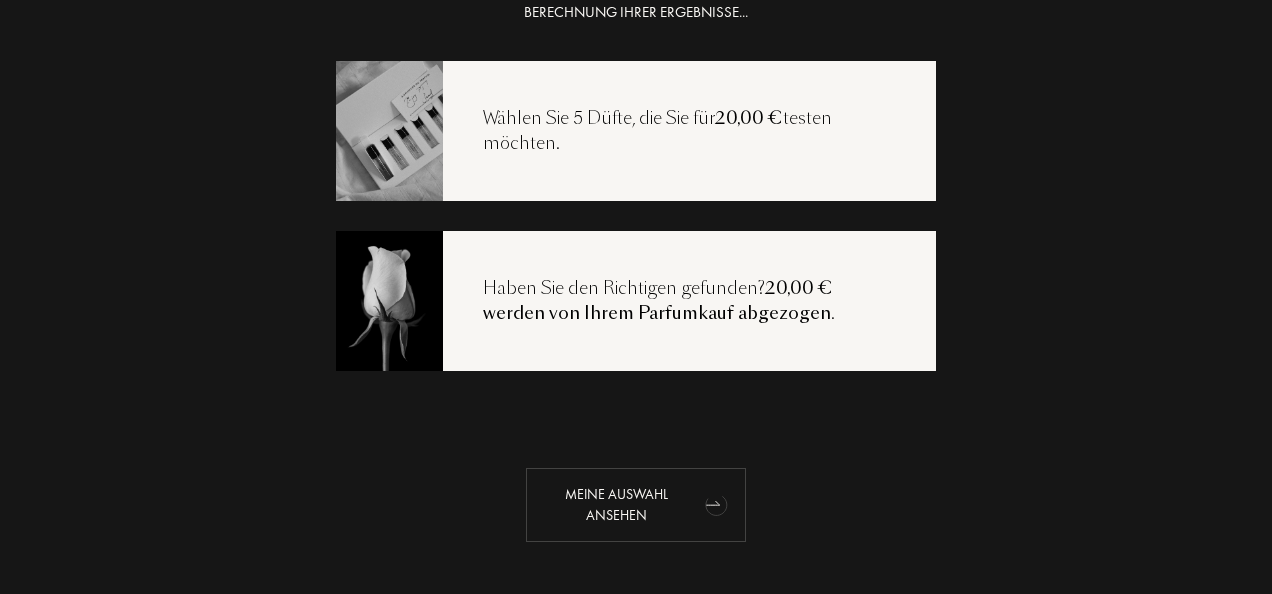 click on "Meine Auswahl ansehen" at bounding box center [636, 505] 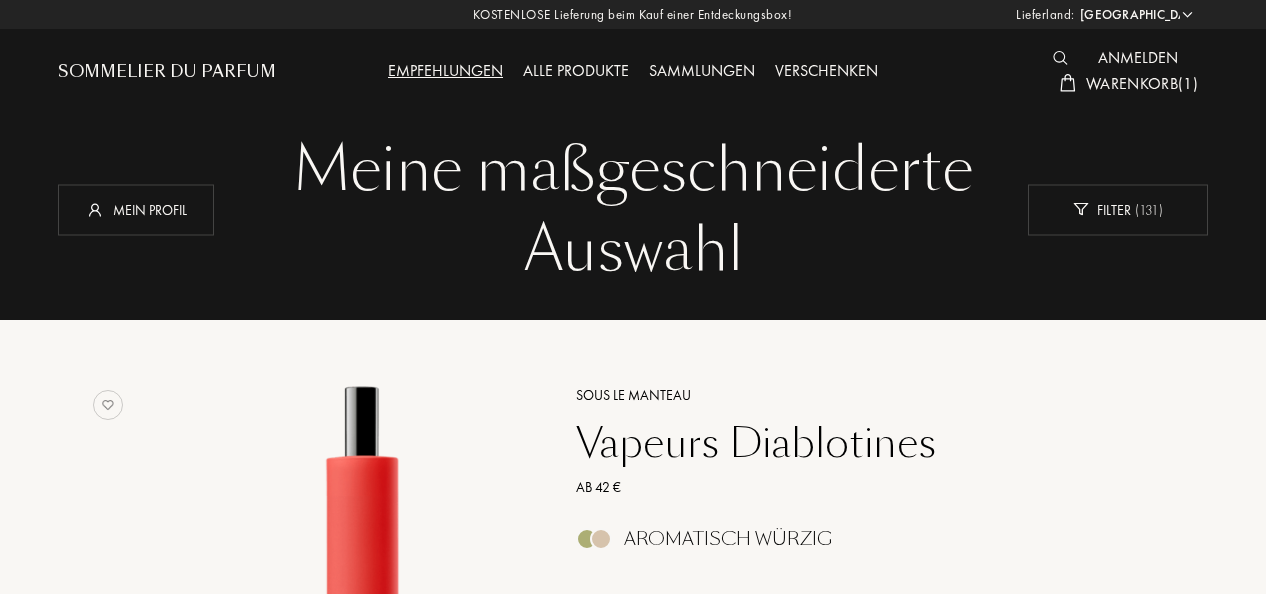 select on "CH" 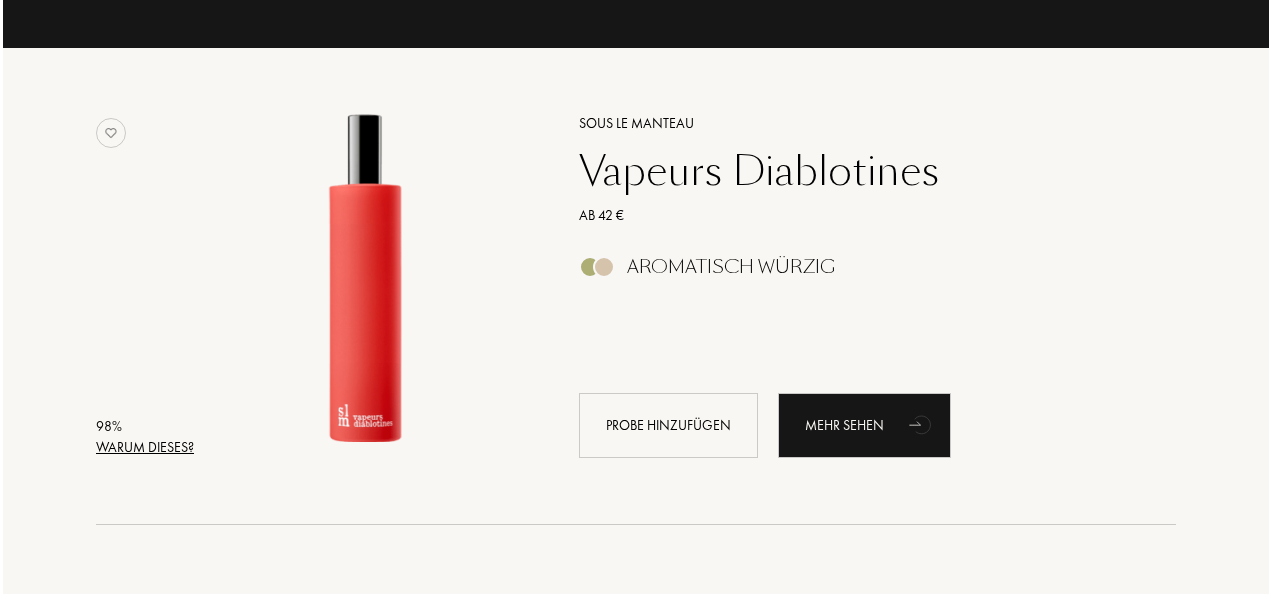 scroll, scrollTop: 277, scrollLeft: 0, axis: vertical 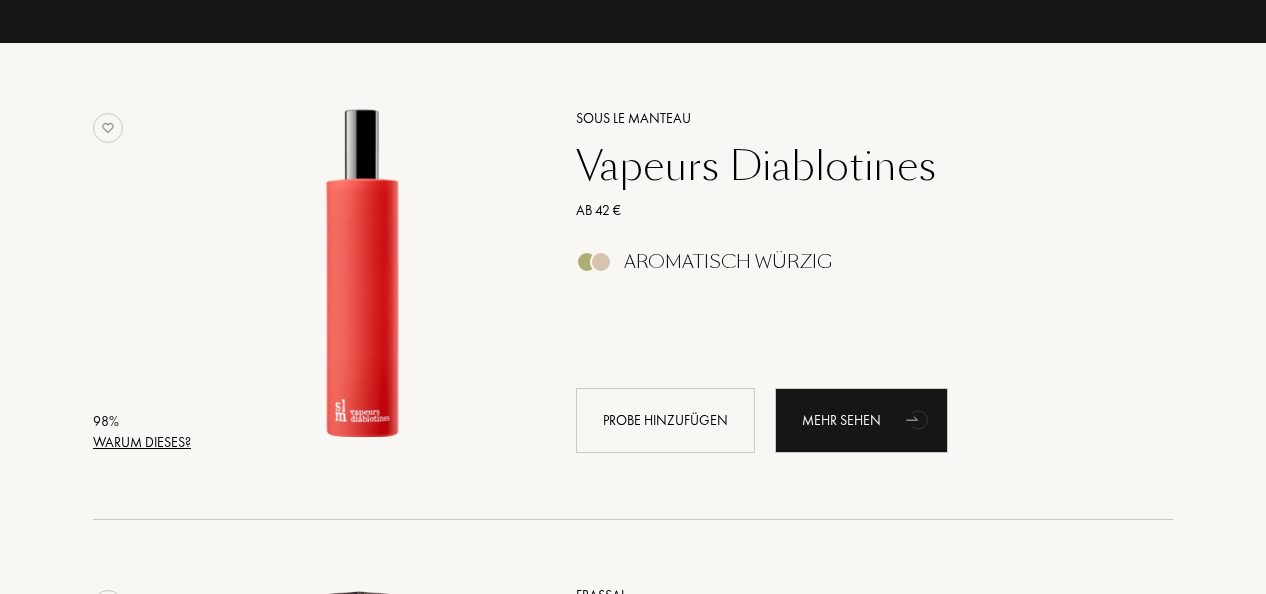 click on "Warum dieses?" at bounding box center (142, 442) 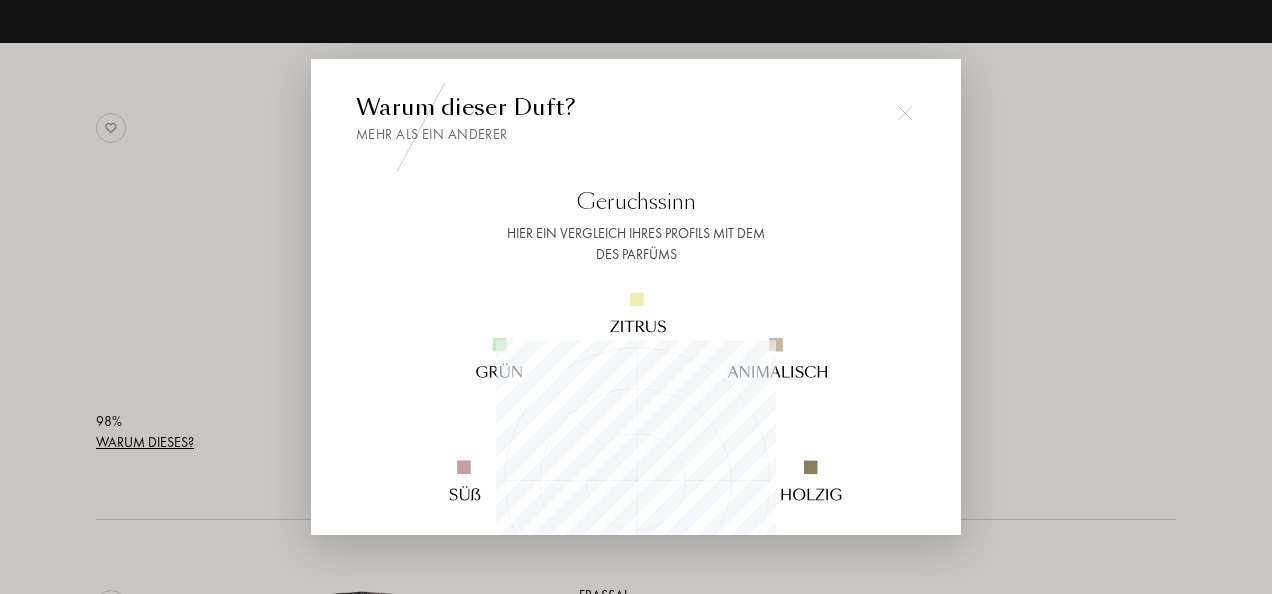scroll, scrollTop: 999720, scrollLeft: 999720, axis: both 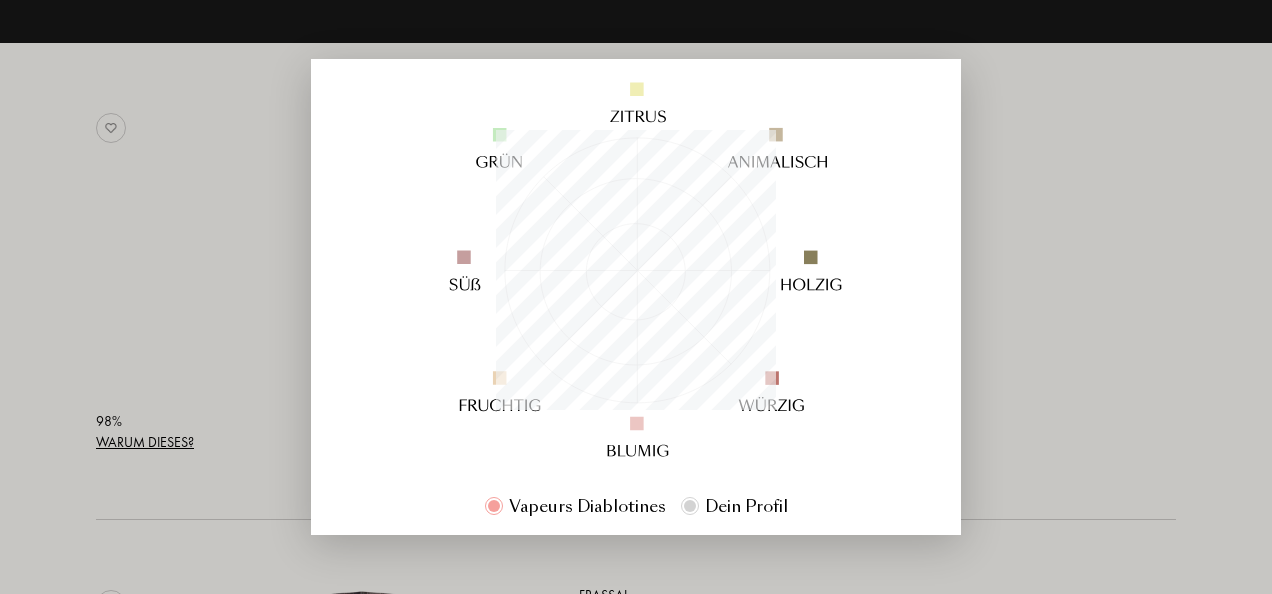 click at bounding box center (636, 297) 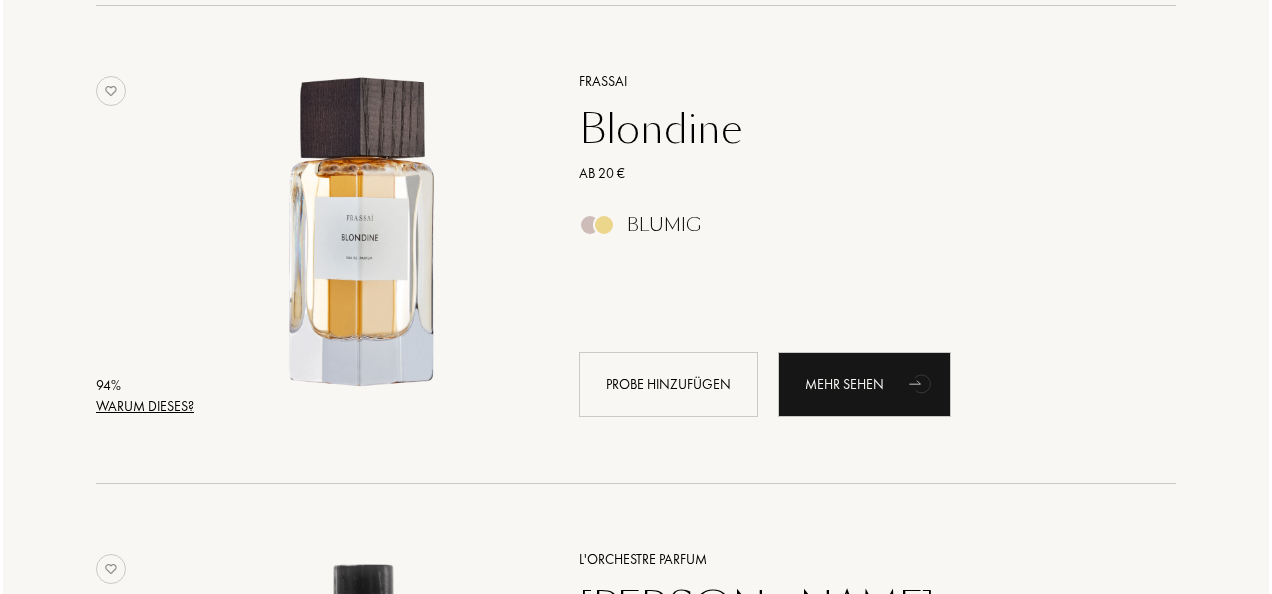 scroll, scrollTop: 792, scrollLeft: 0, axis: vertical 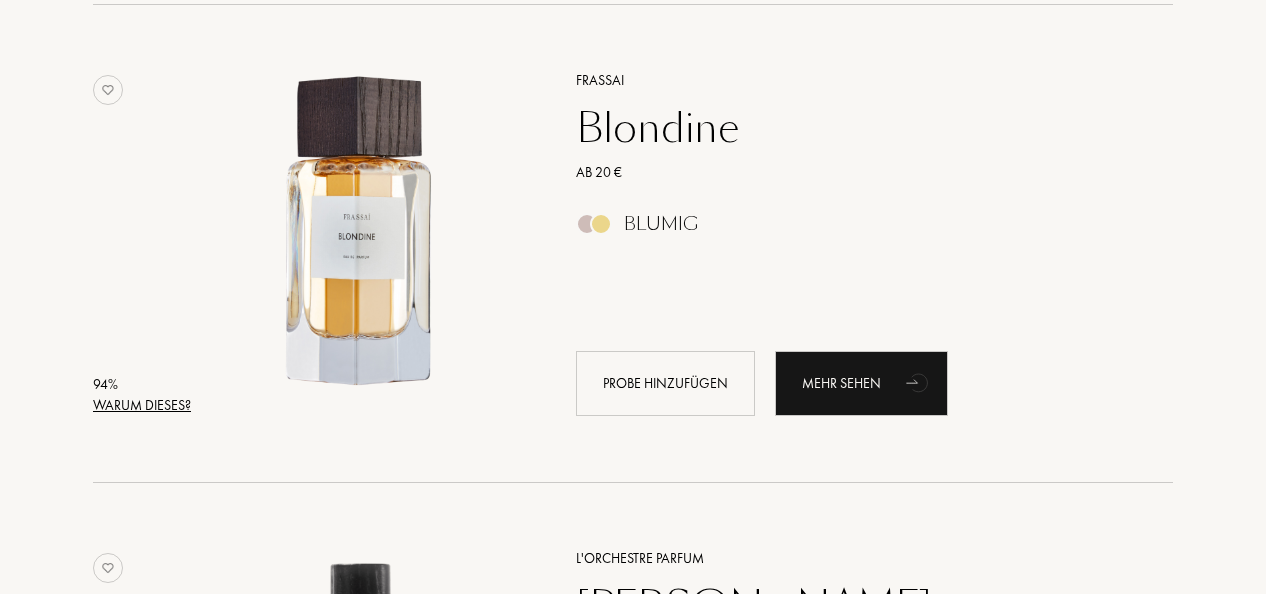 click on "Warum dieses?" at bounding box center (142, 405) 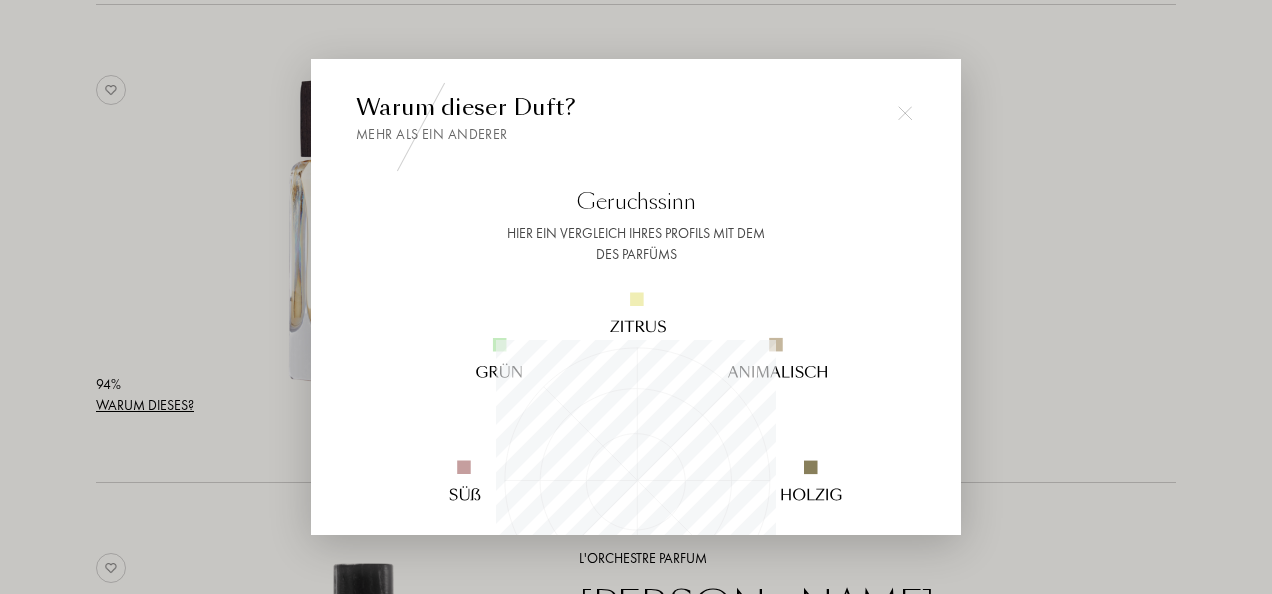 scroll, scrollTop: 999720, scrollLeft: 999720, axis: both 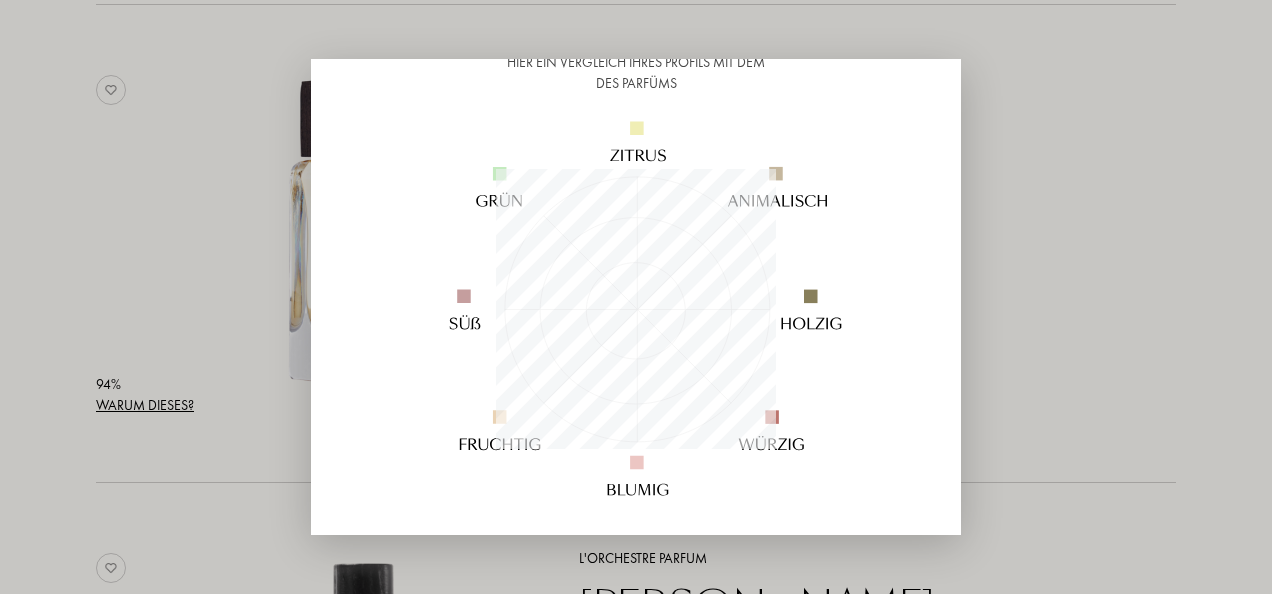 click at bounding box center (636, 297) 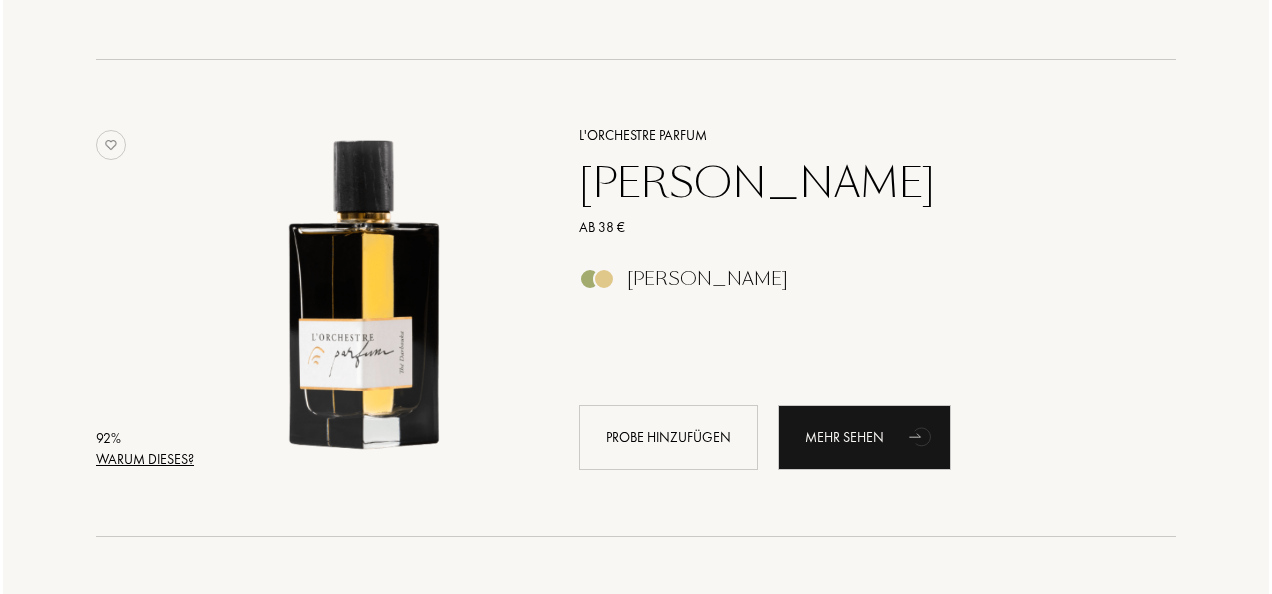 scroll, scrollTop: 1223, scrollLeft: 0, axis: vertical 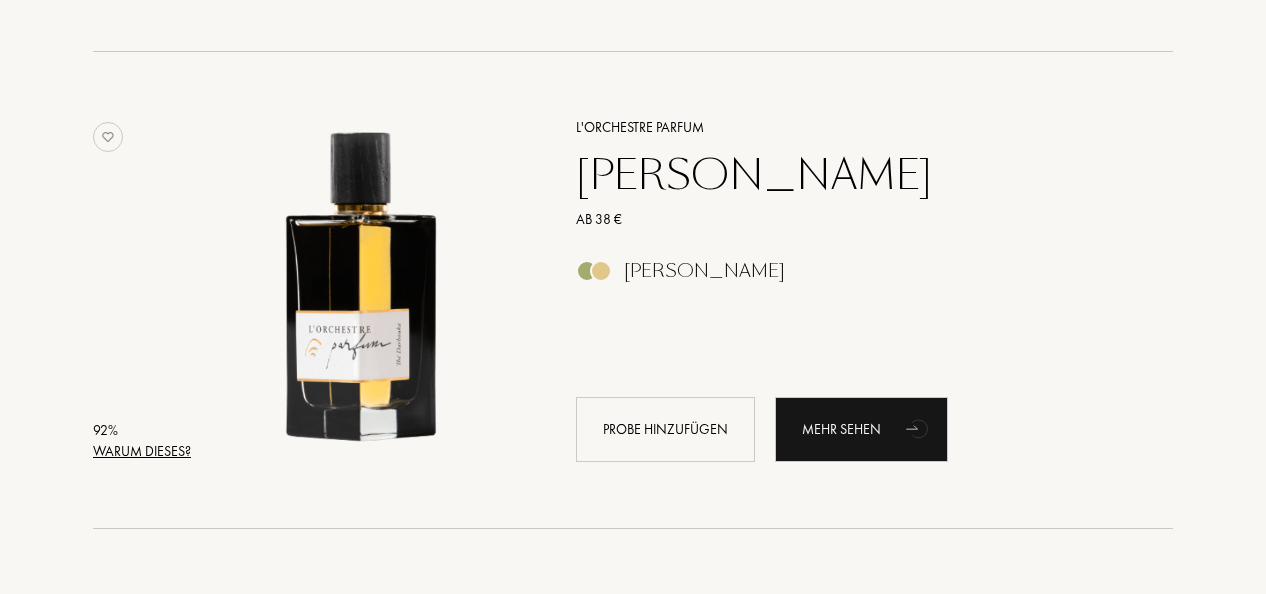 click on "Warum dieses?" at bounding box center [142, 451] 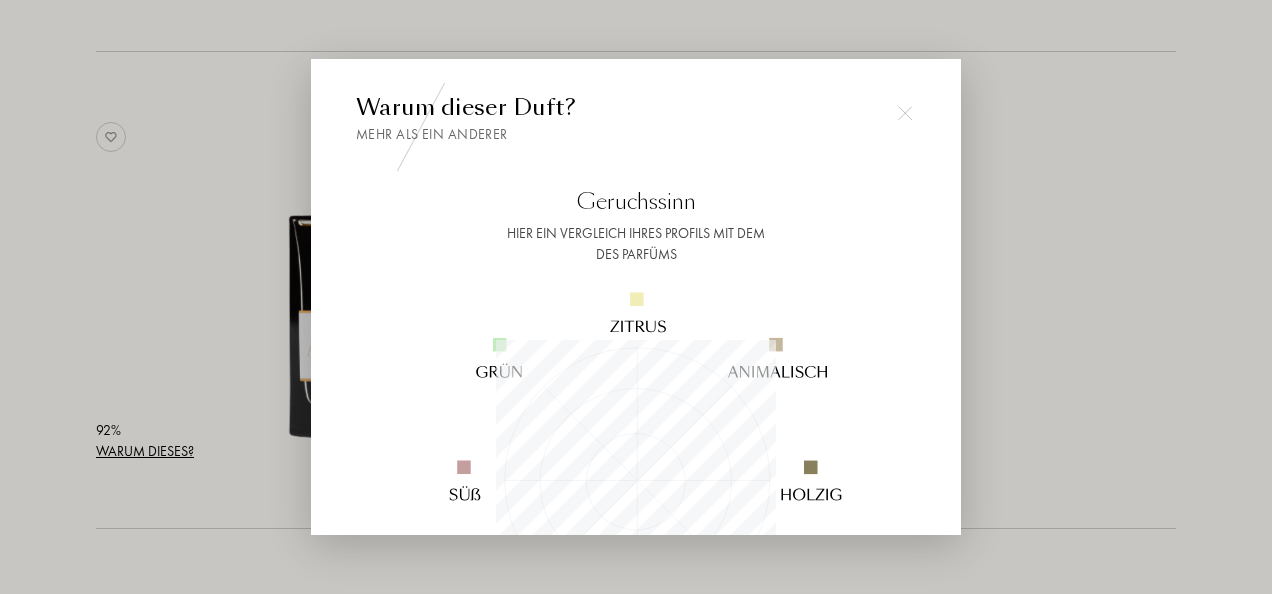 scroll, scrollTop: 999720, scrollLeft: 999720, axis: both 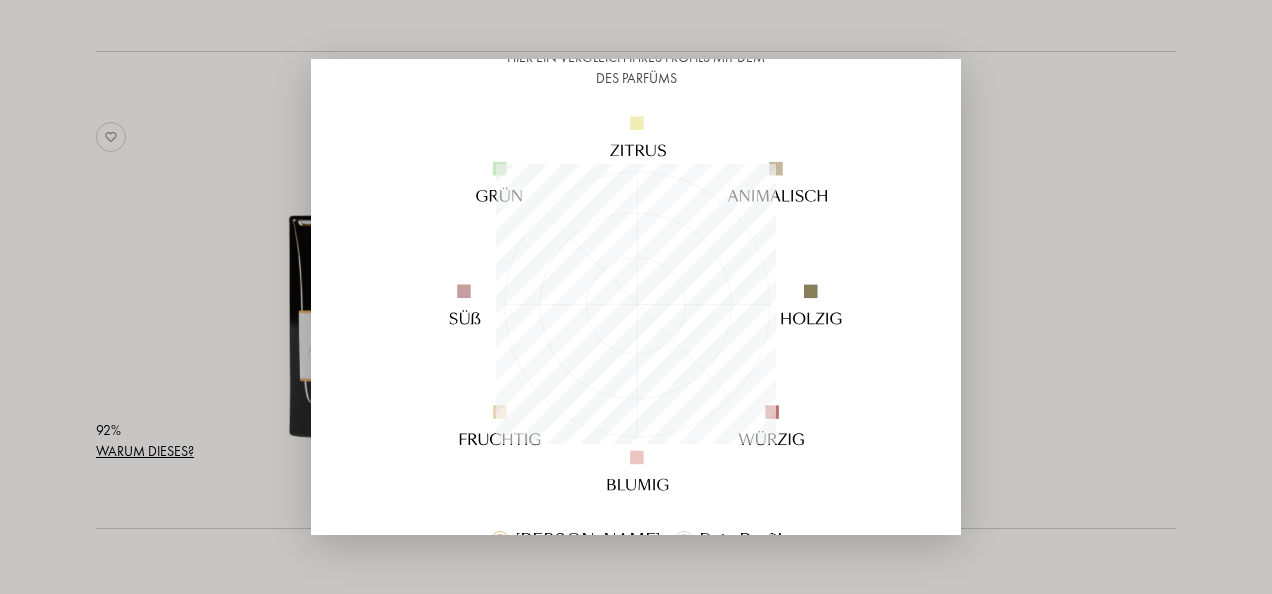 click at bounding box center [636, 297] 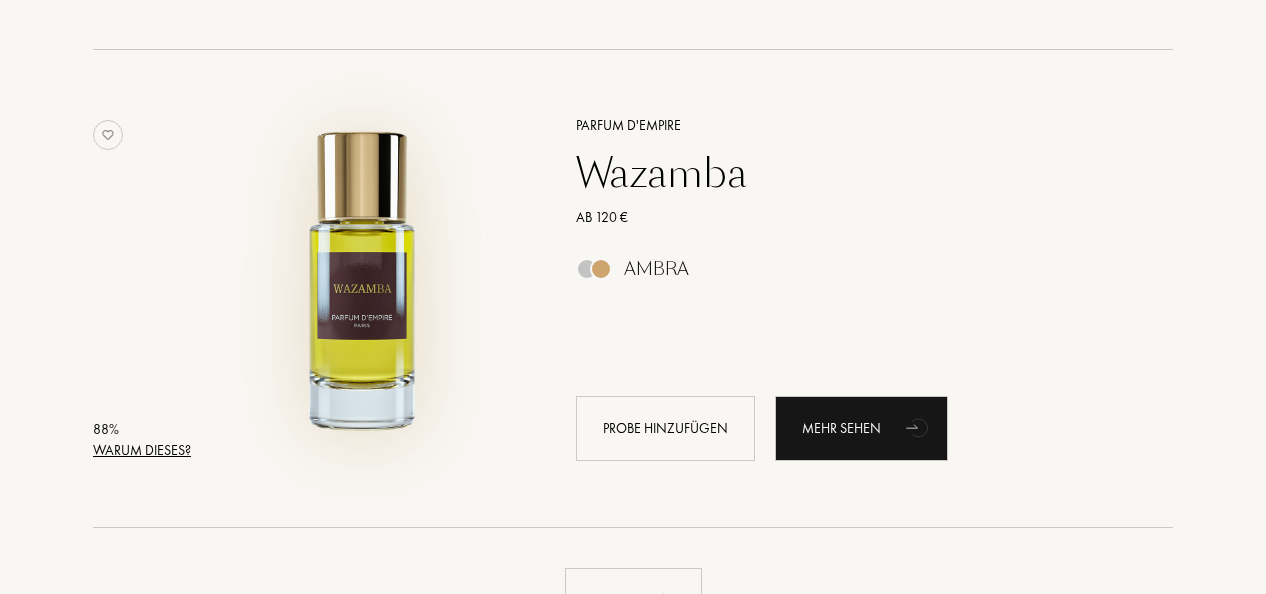 scroll, scrollTop: 4553, scrollLeft: 0, axis: vertical 